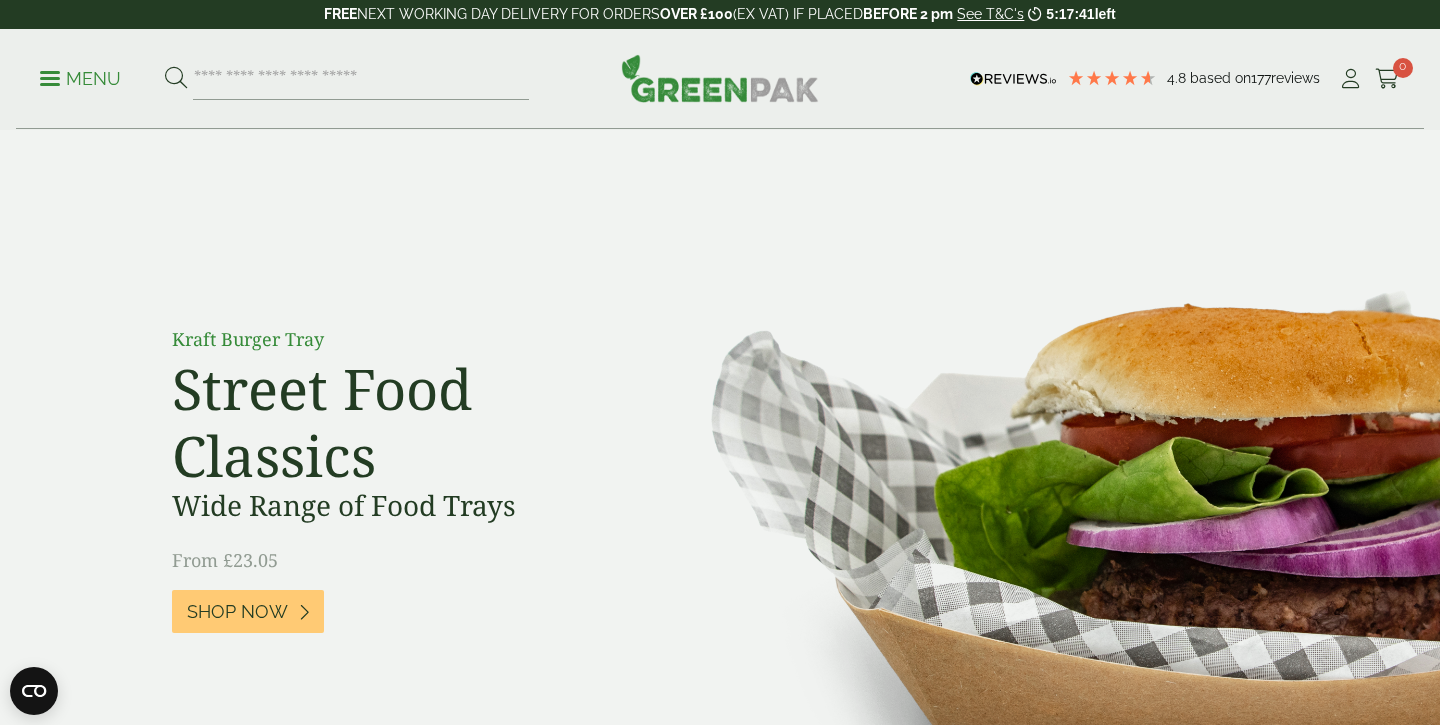 scroll, scrollTop: 0, scrollLeft: 0, axis: both 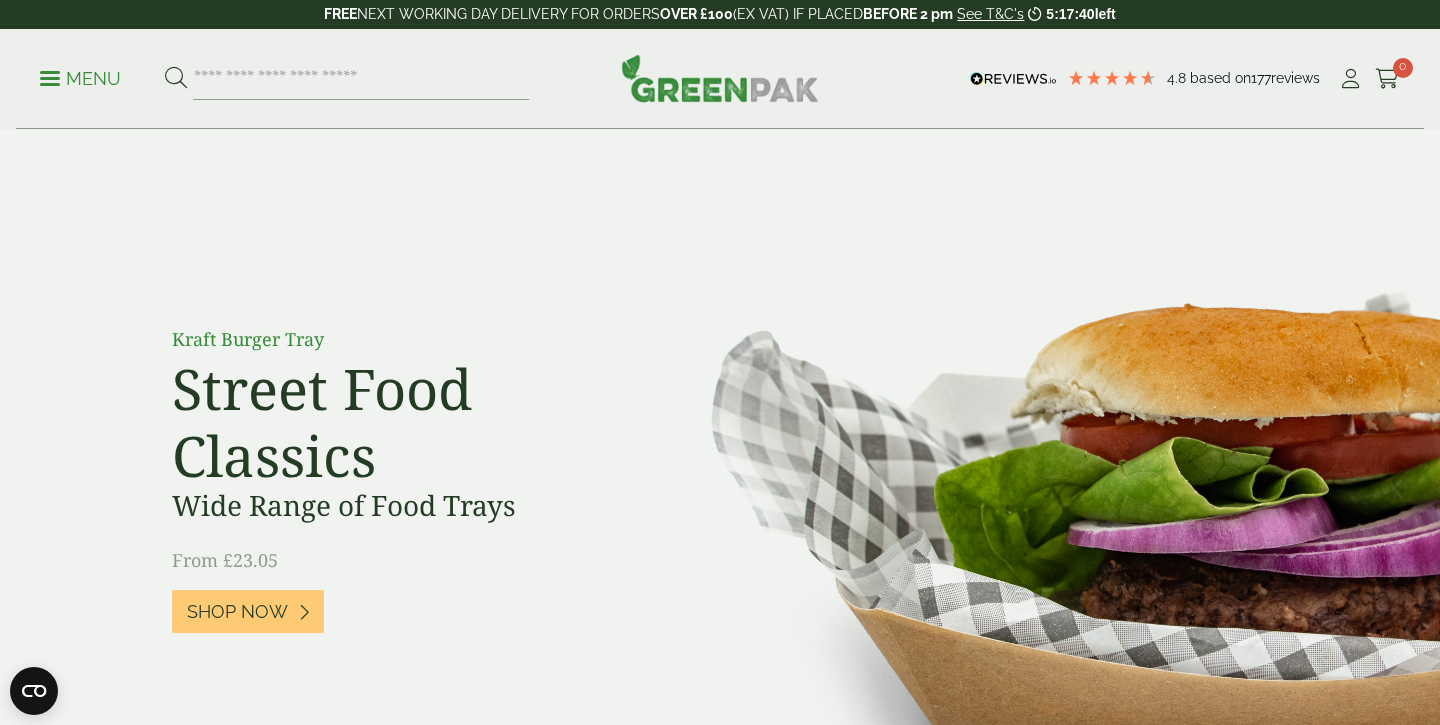 click on "Menu" at bounding box center (80, 77) 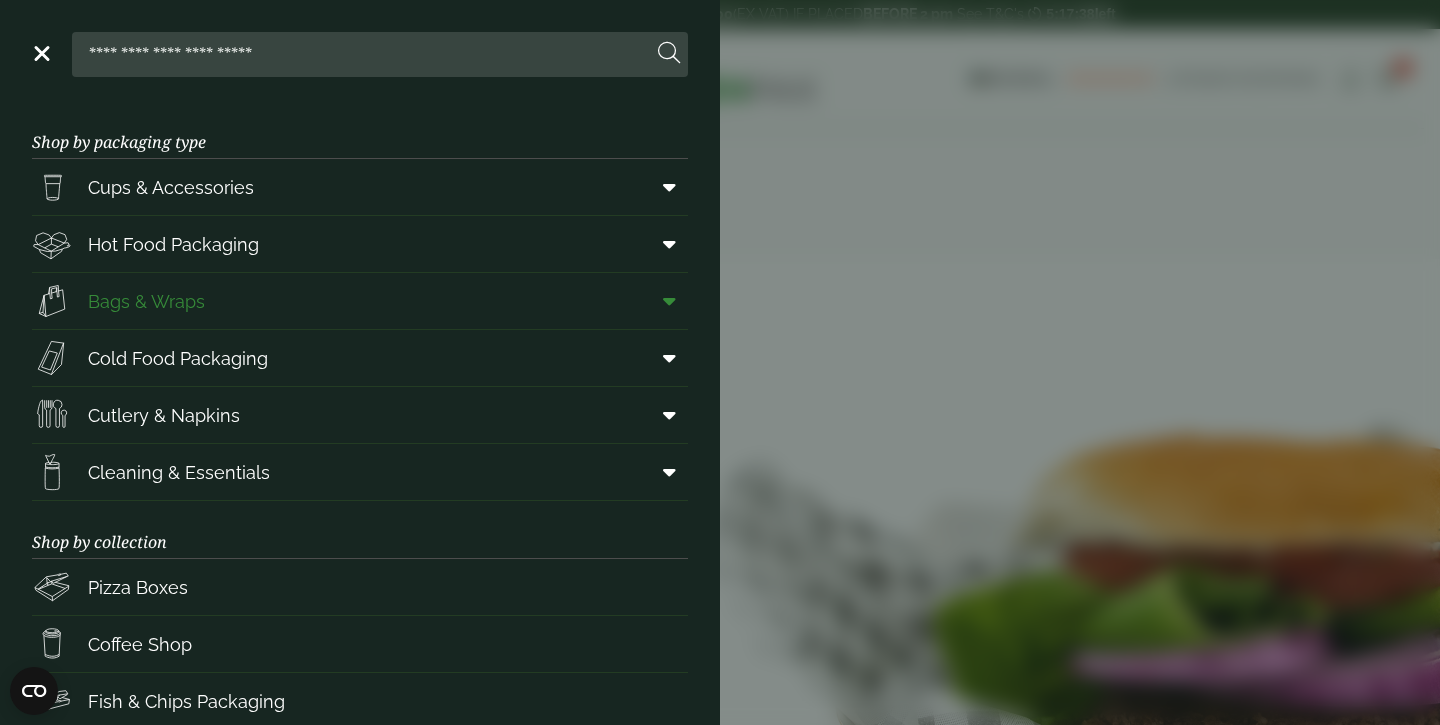 click on "Bags & Wraps" at bounding box center (146, 301) 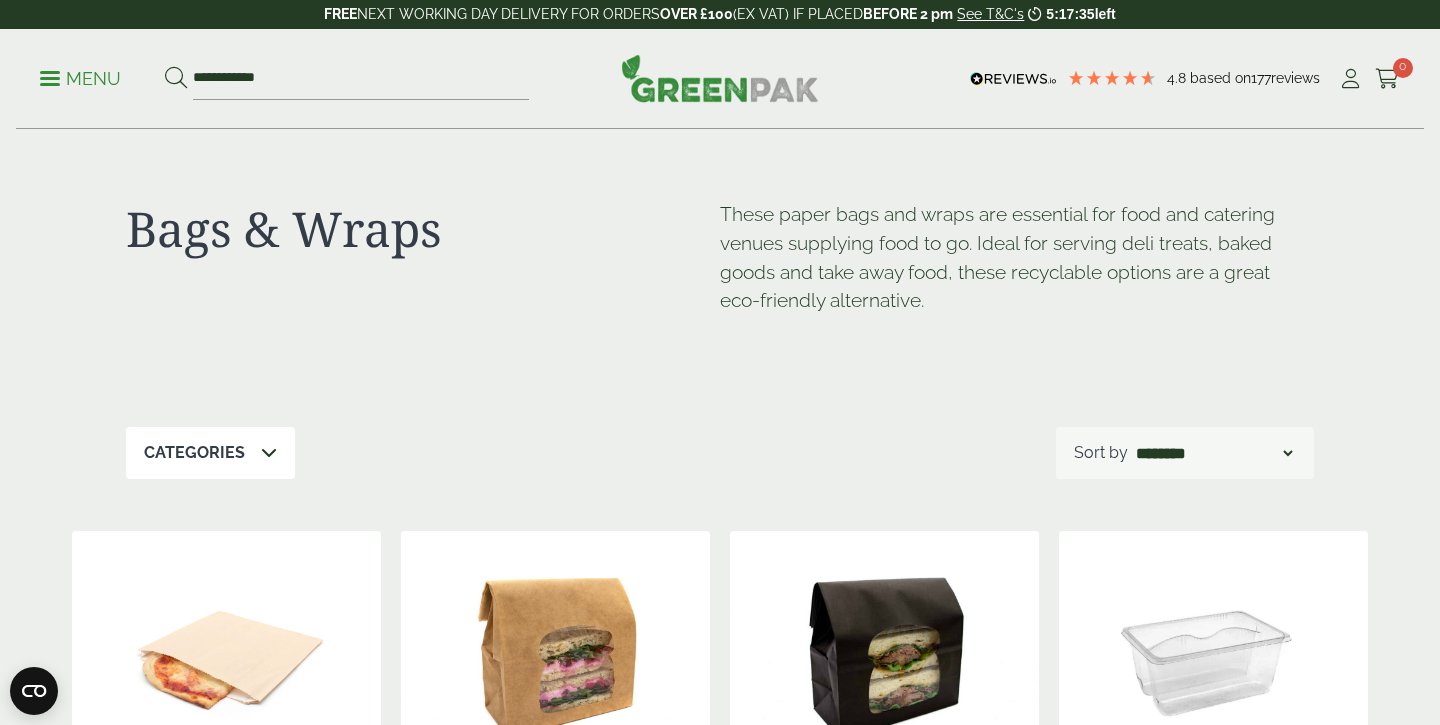 scroll, scrollTop: 0, scrollLeft: 0, axis: both 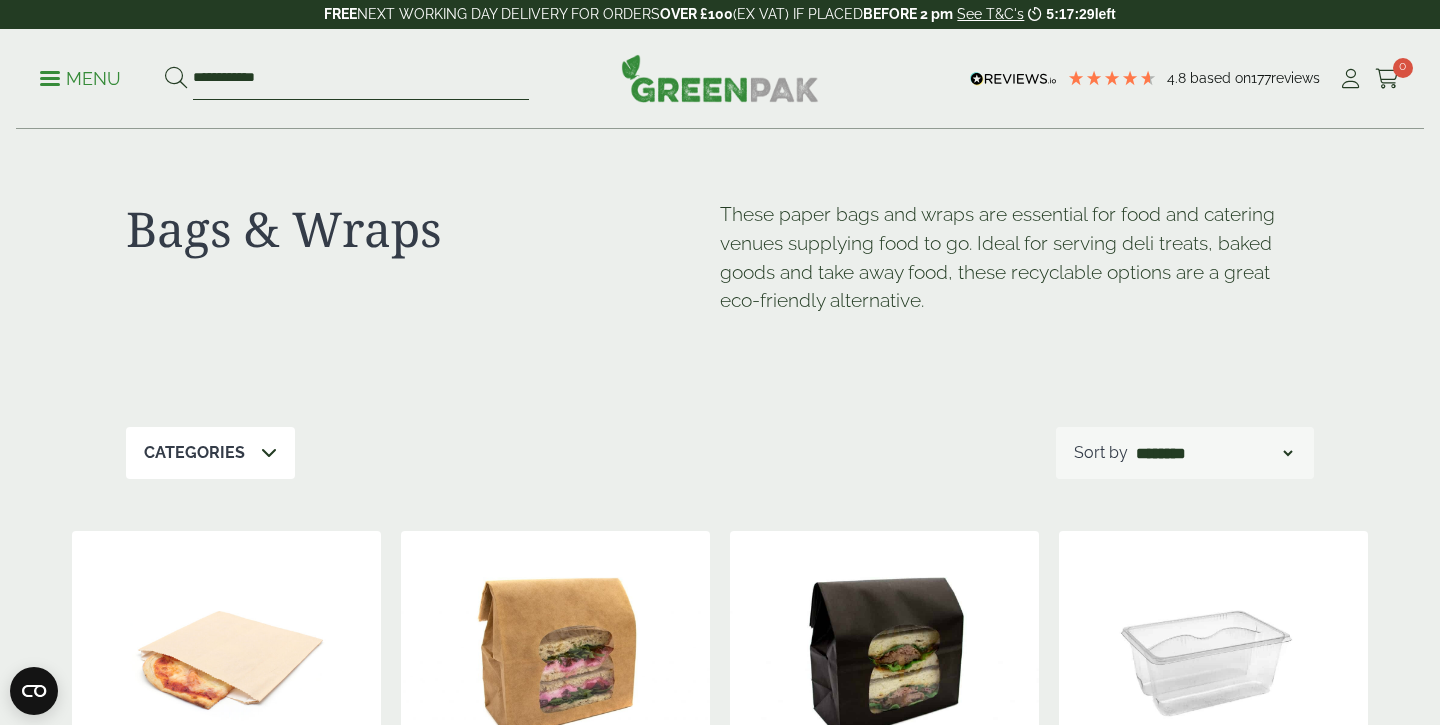 click on "**********" at bounding box center (361, 79) 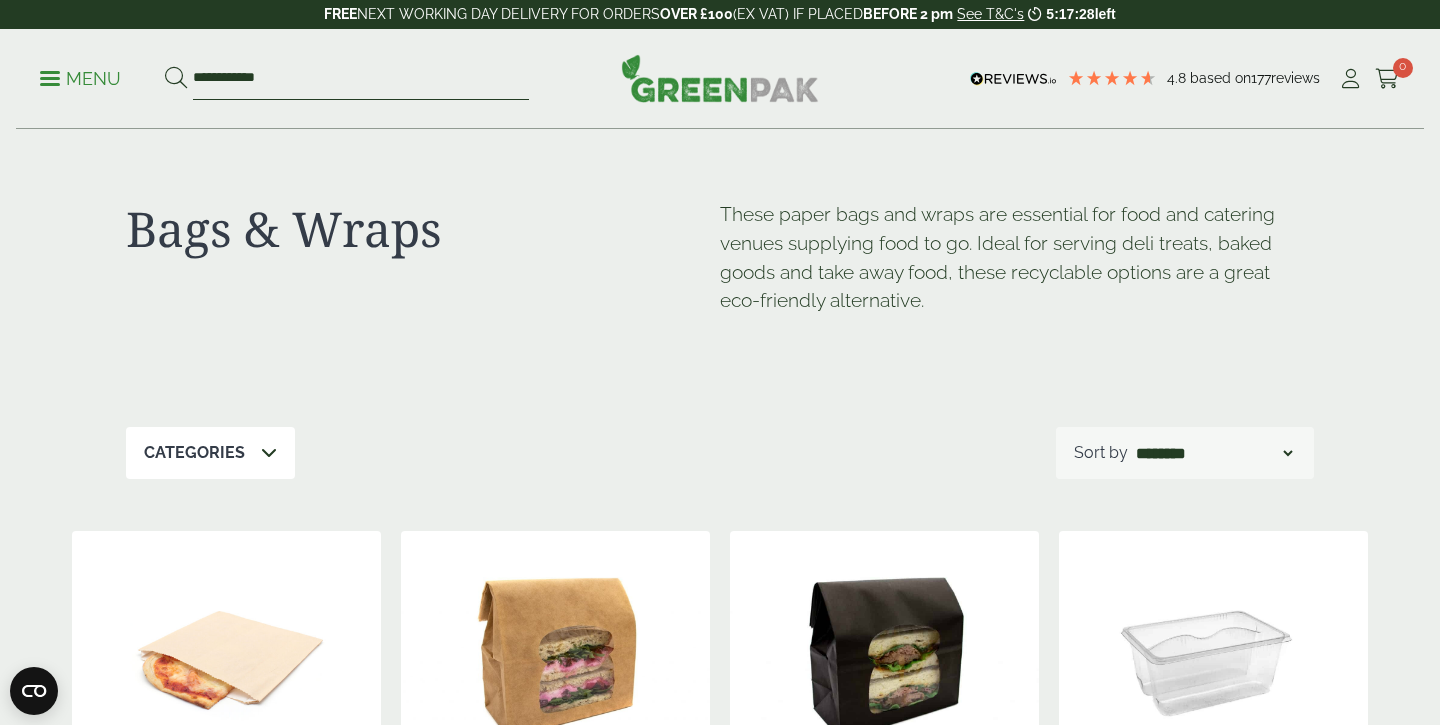 click on "**********" at bounding box center (361, 79) 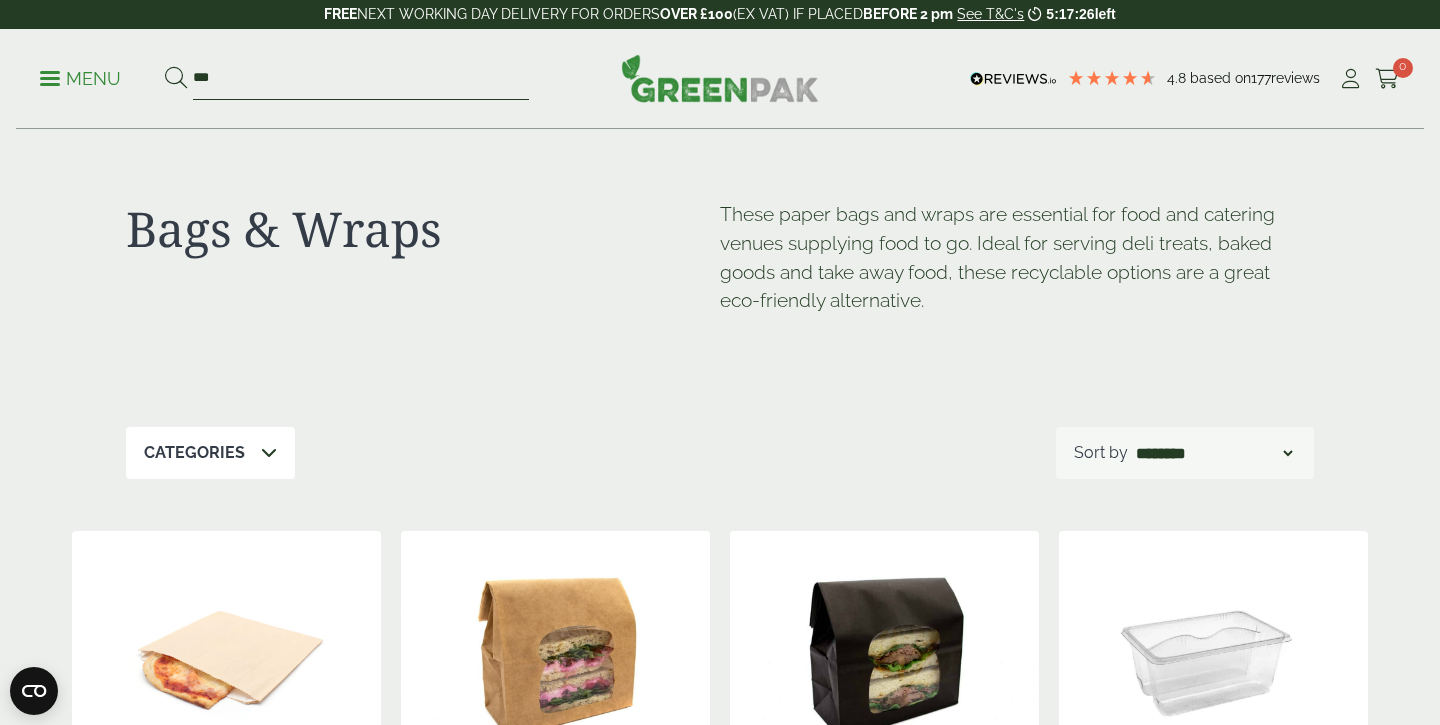 type on "***" 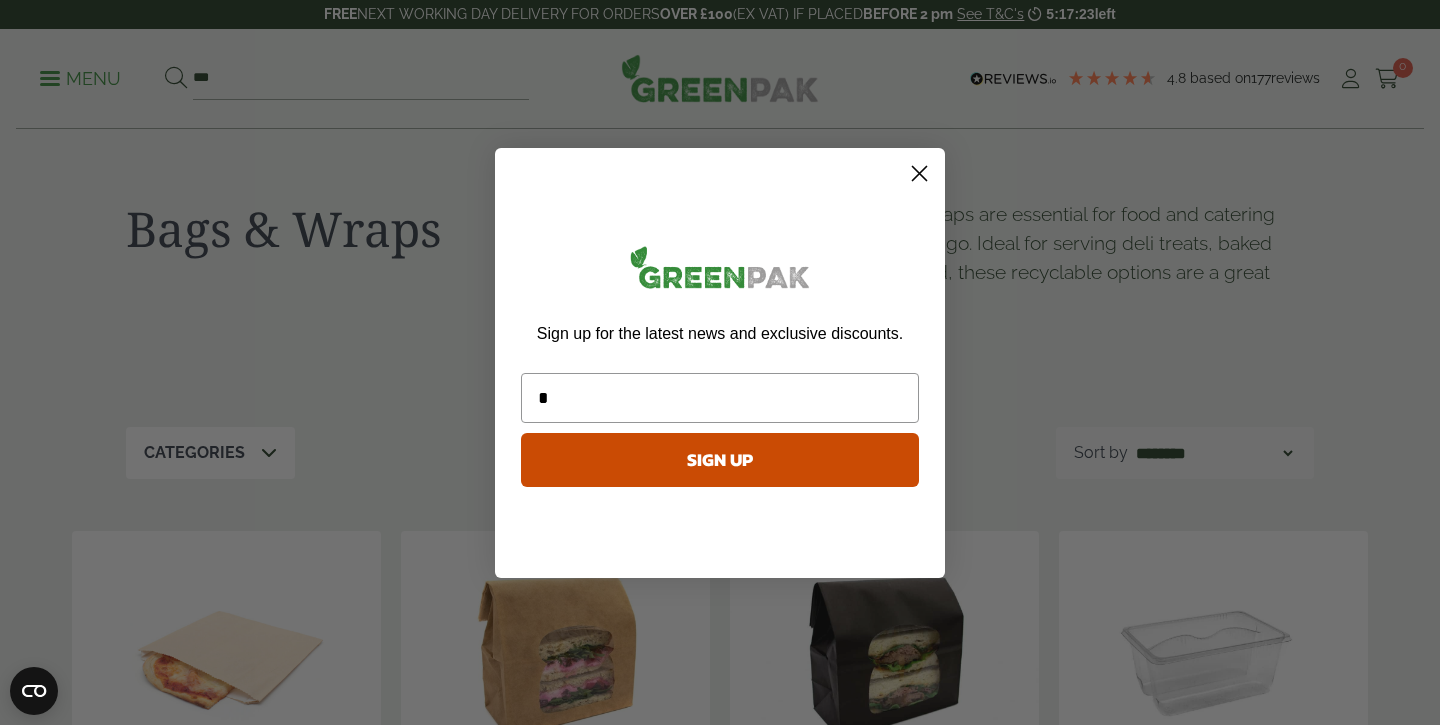 type on "*" 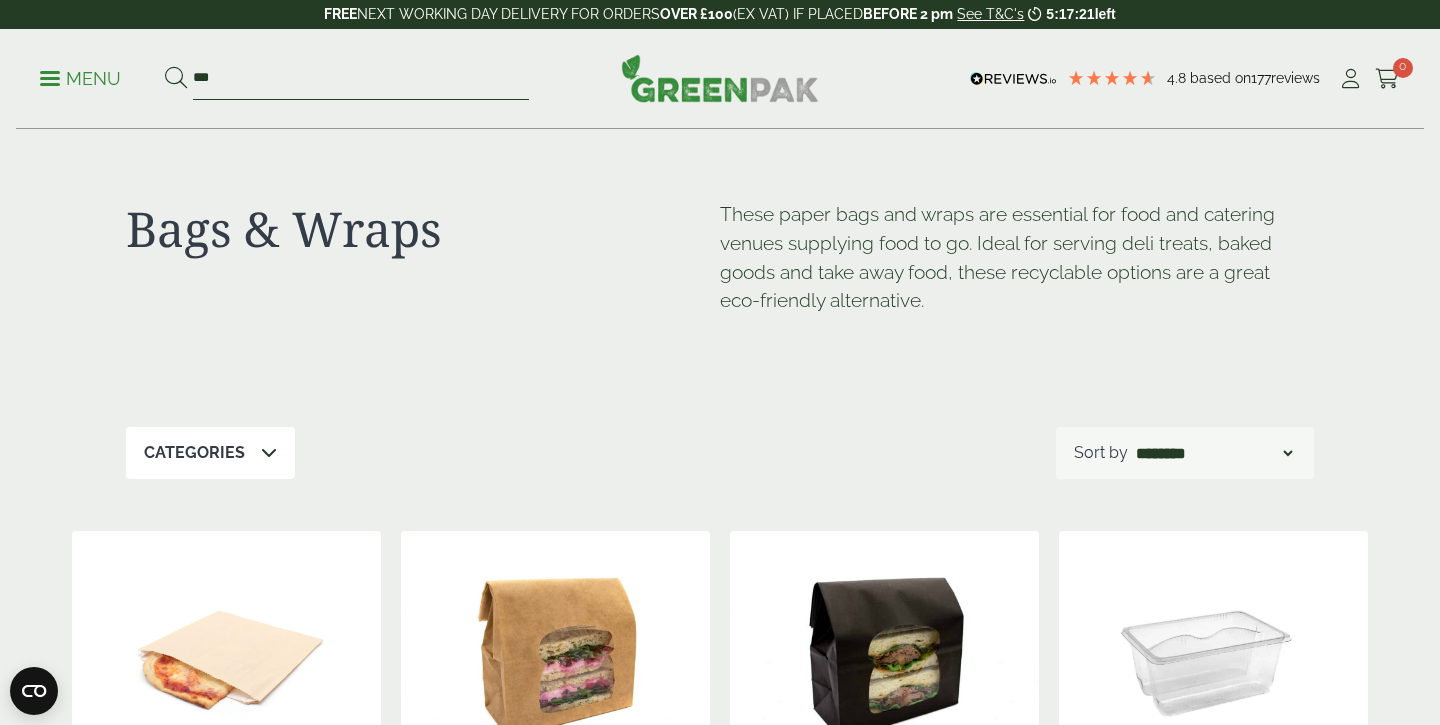 click on "***" at bounding box center (361, 79) 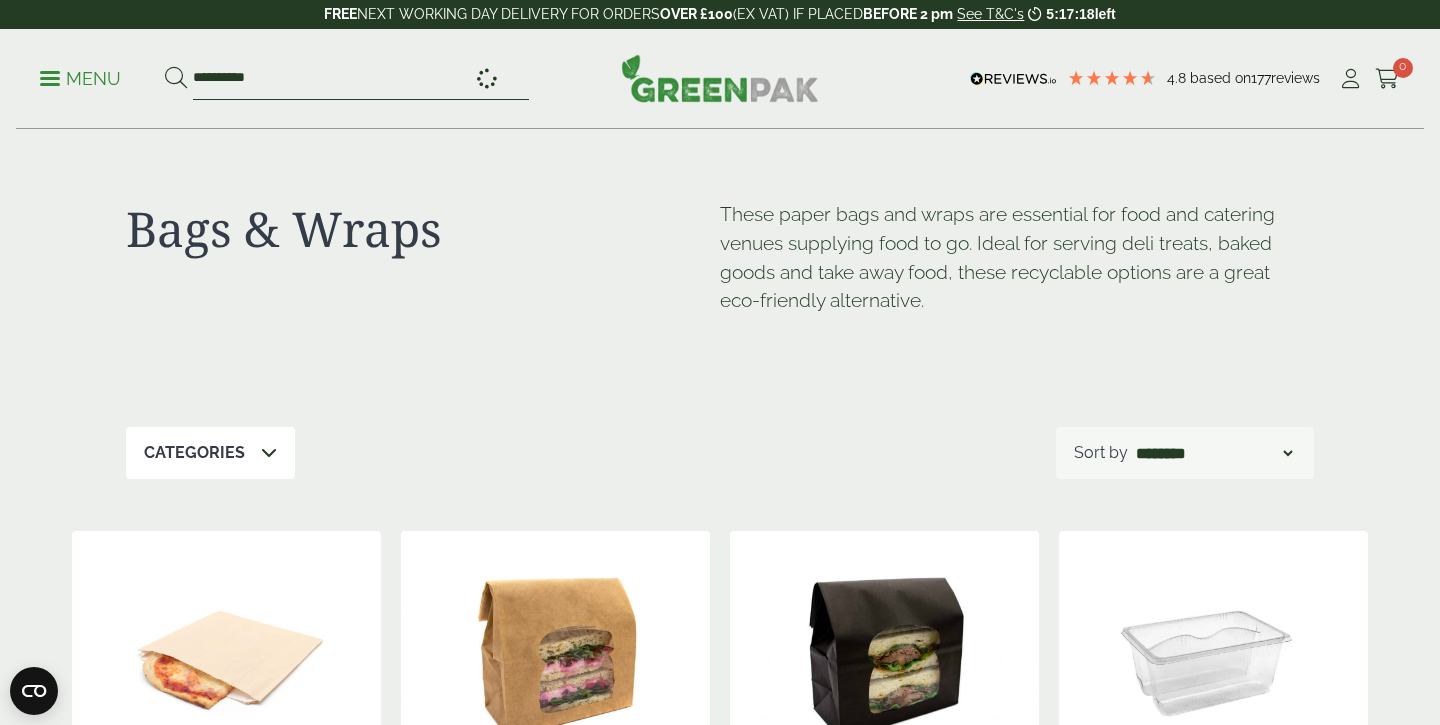 type on "**********" 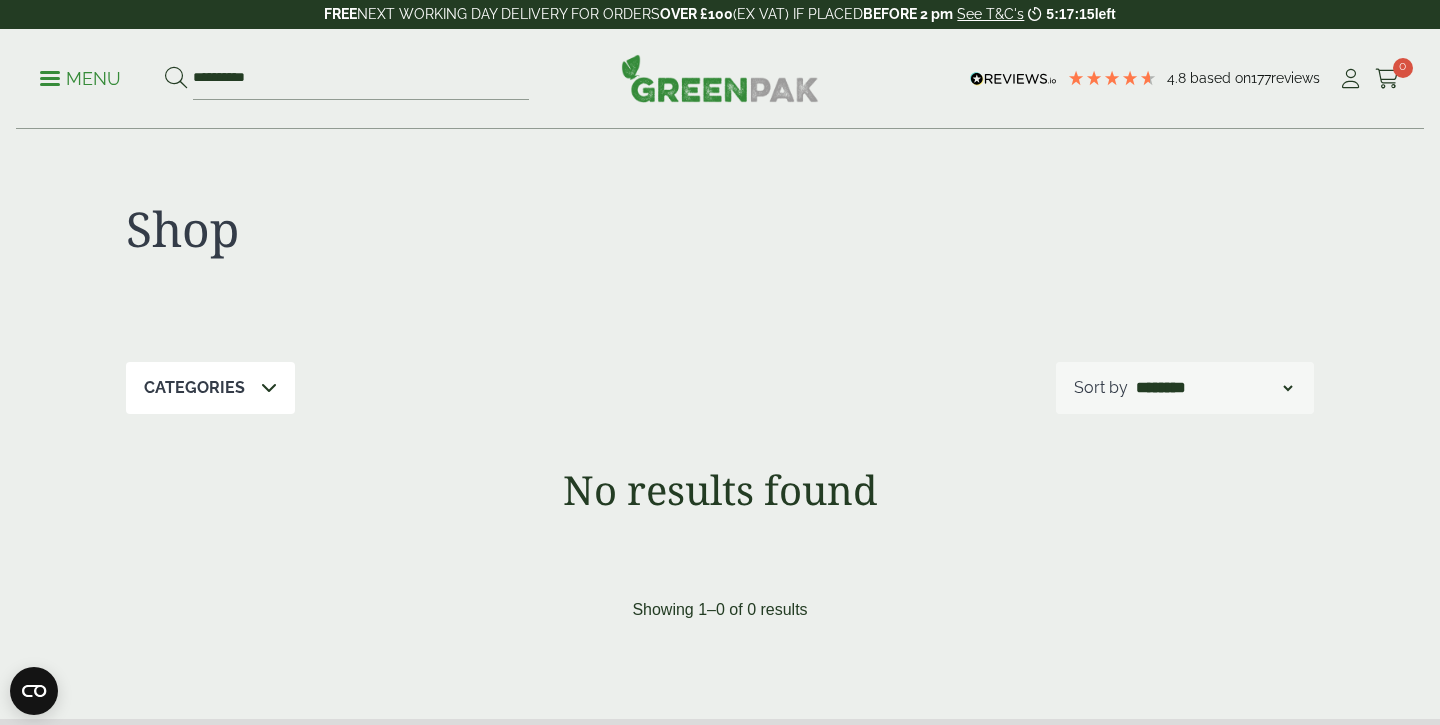 scroll, scrollTop: 0, scrollLeft: 0, axis: both 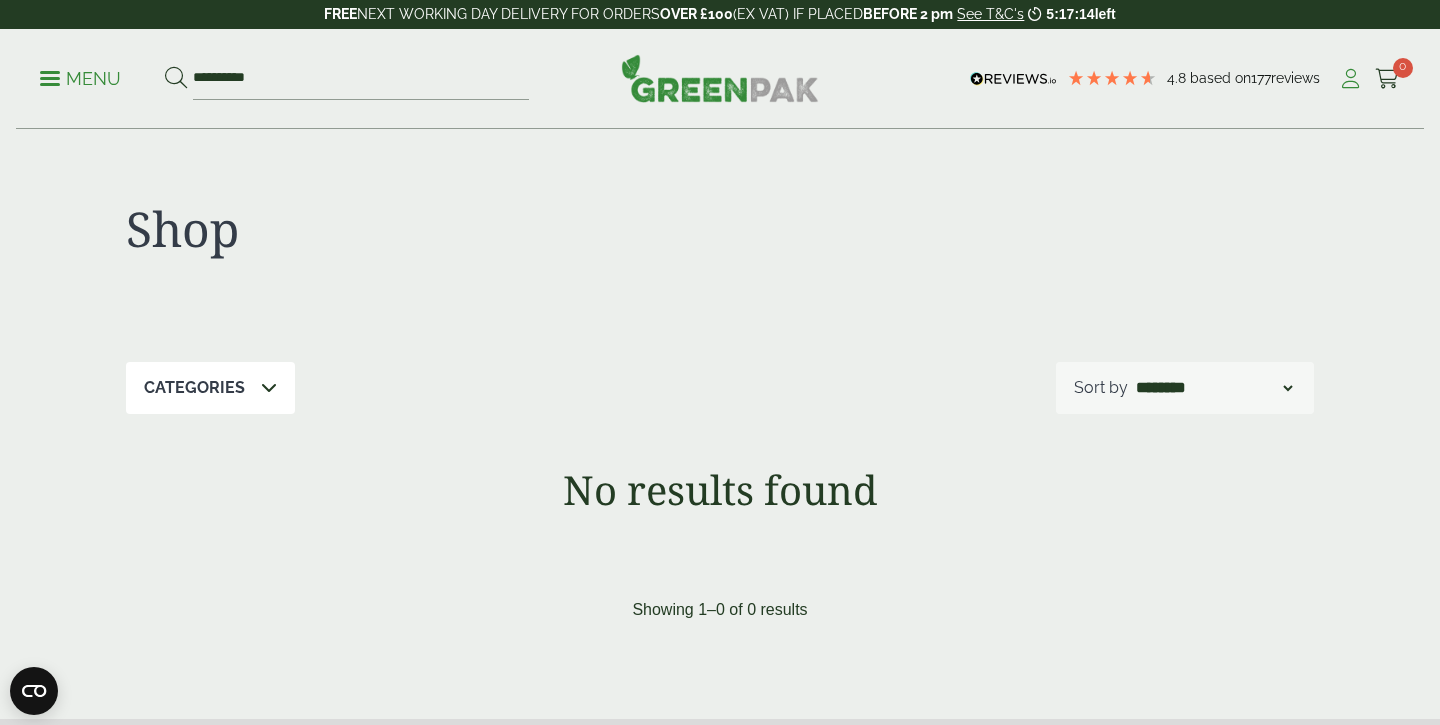 click at bounding box center (1350, 79) 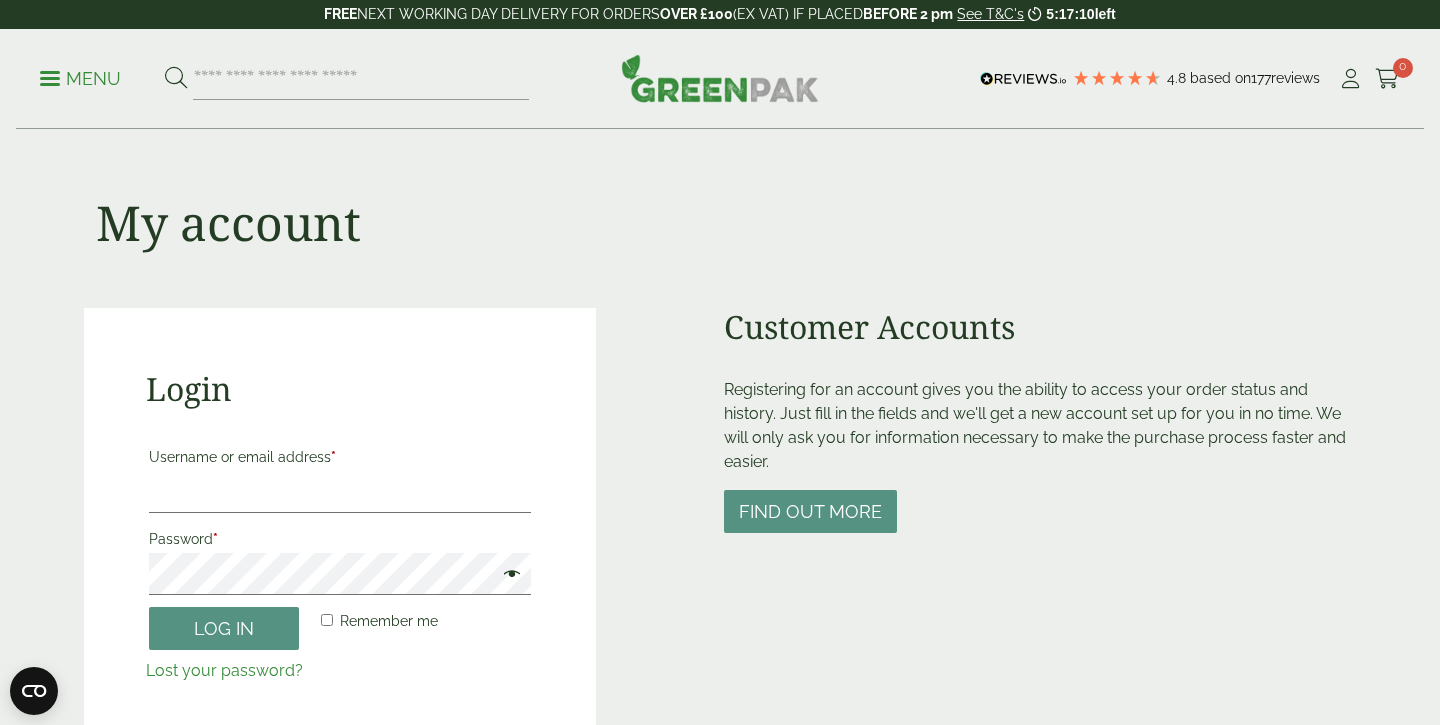 scroll, scrollTop: 0, scrollLeft: 0, axis: both 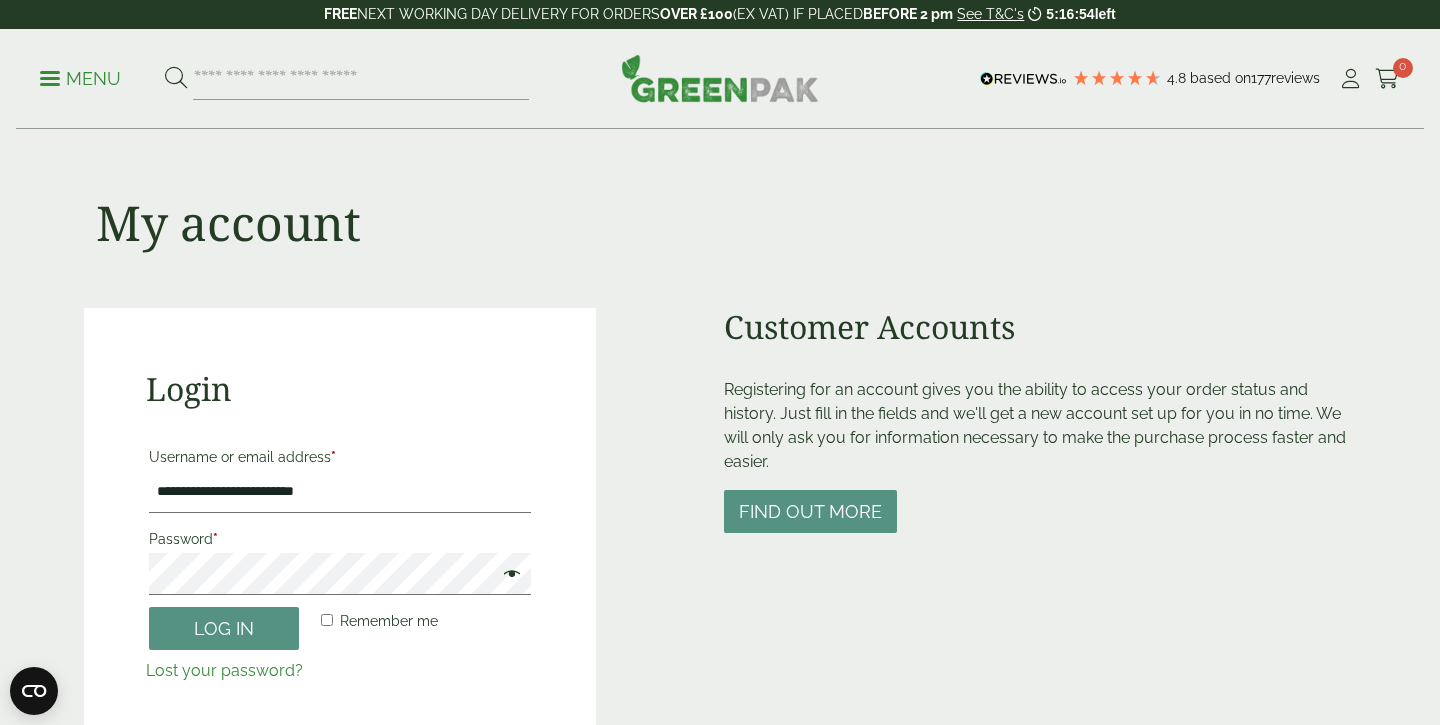 click on "Password  *" at bounding box center (340, 539) 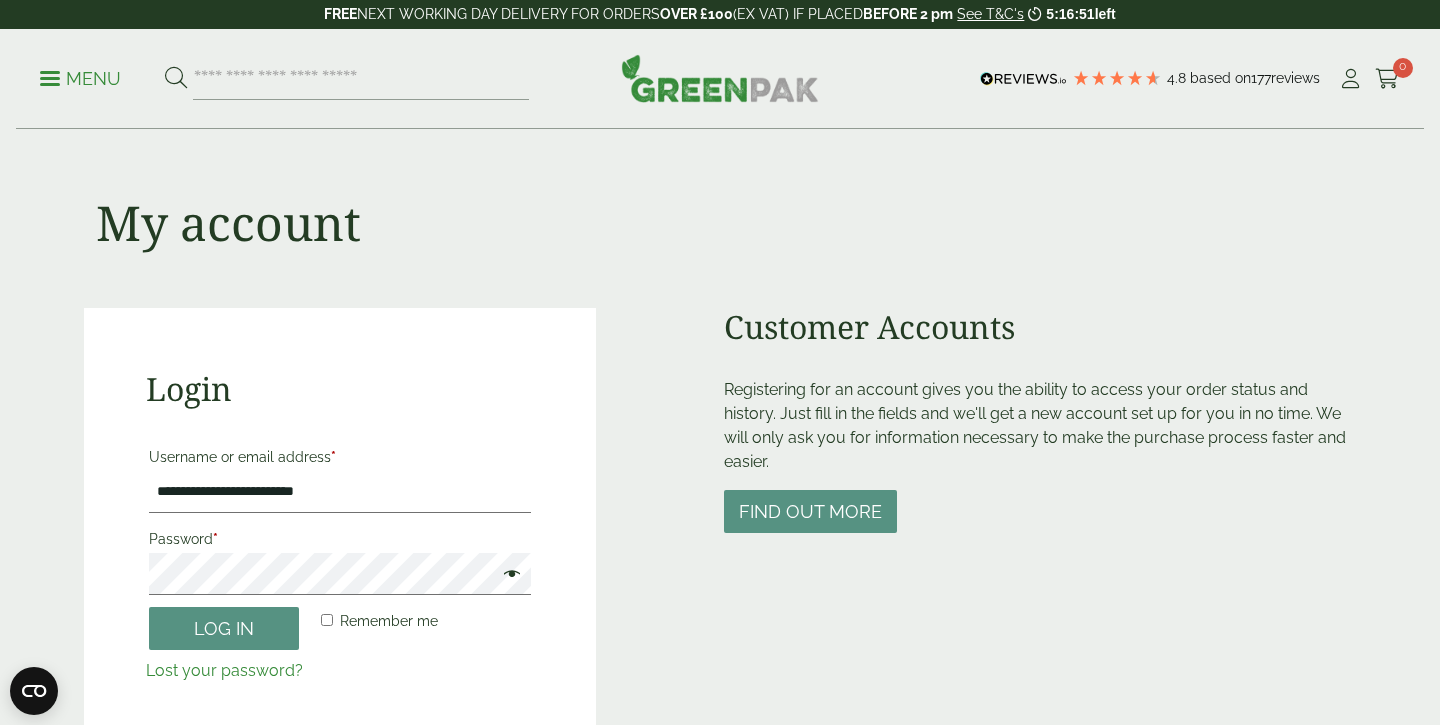 click at bounding box center [507, 576] 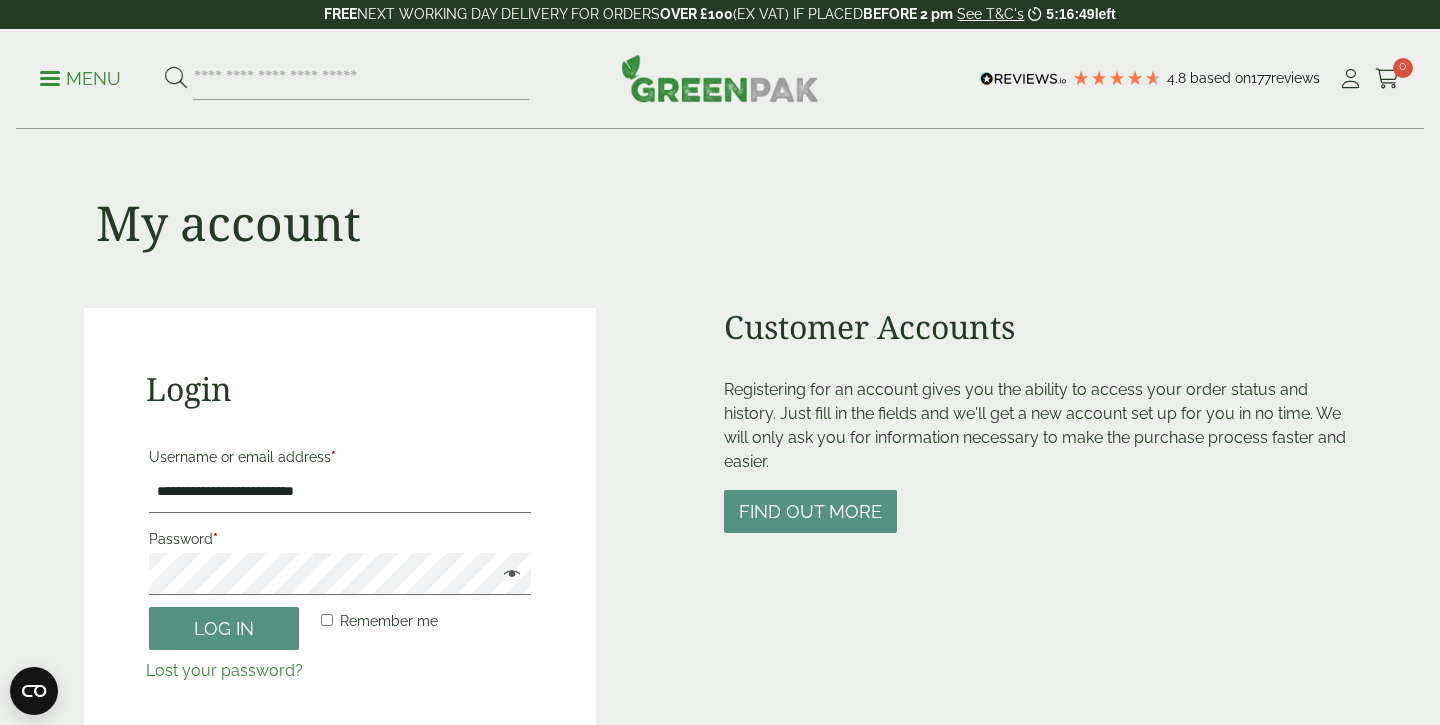 click on "Password  *" at bounding box center (340, 539) 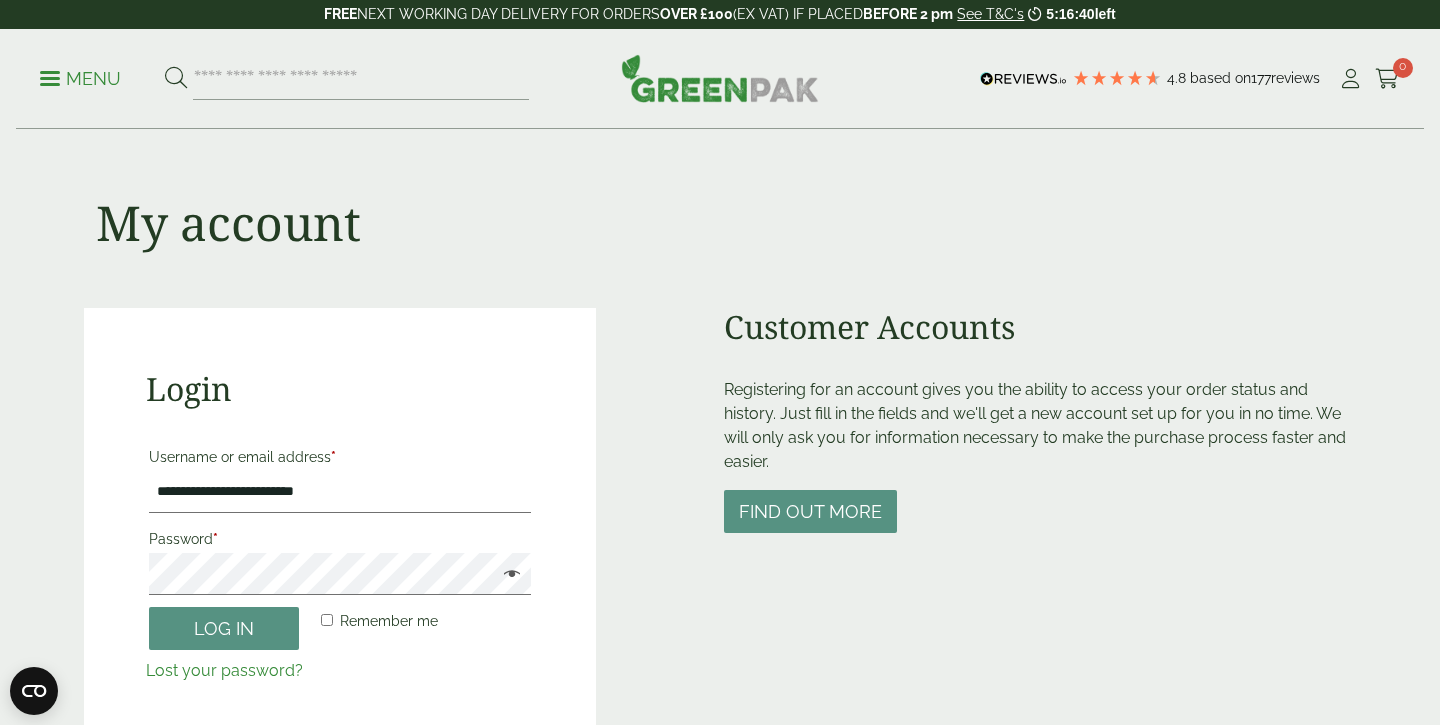 click on "Remember me" at bounding box center [377, 621] 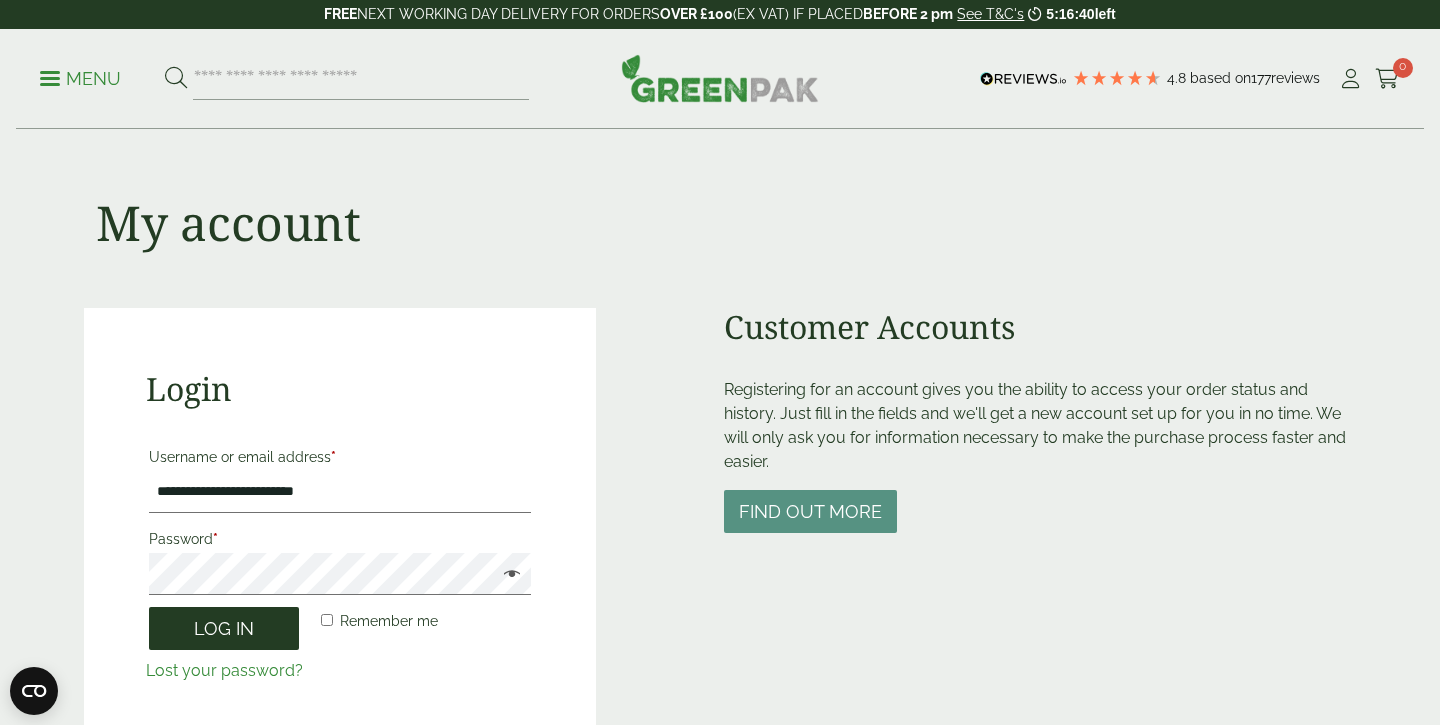 click on "Log in" at bounding box center (224, 628) 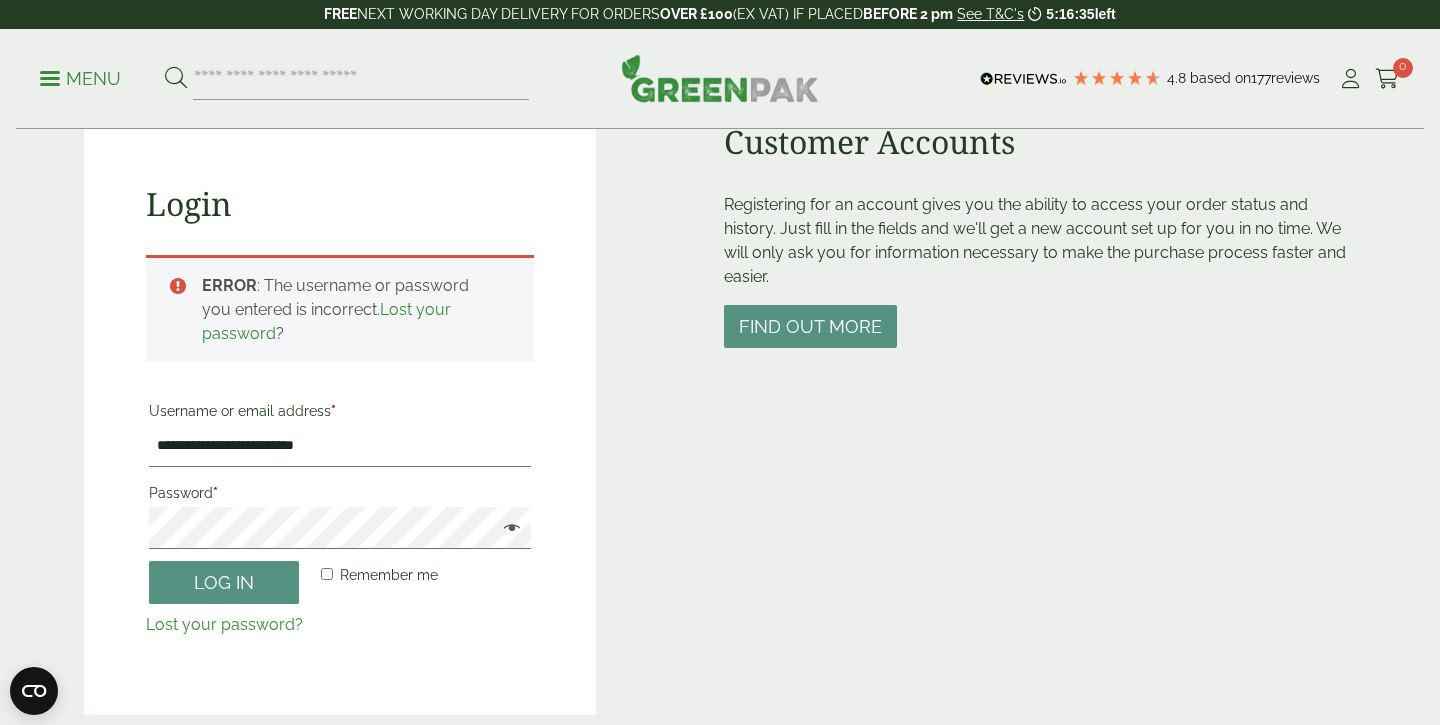 scroll, scrollTop: 196, scrollLeft: 0, axis: vertical 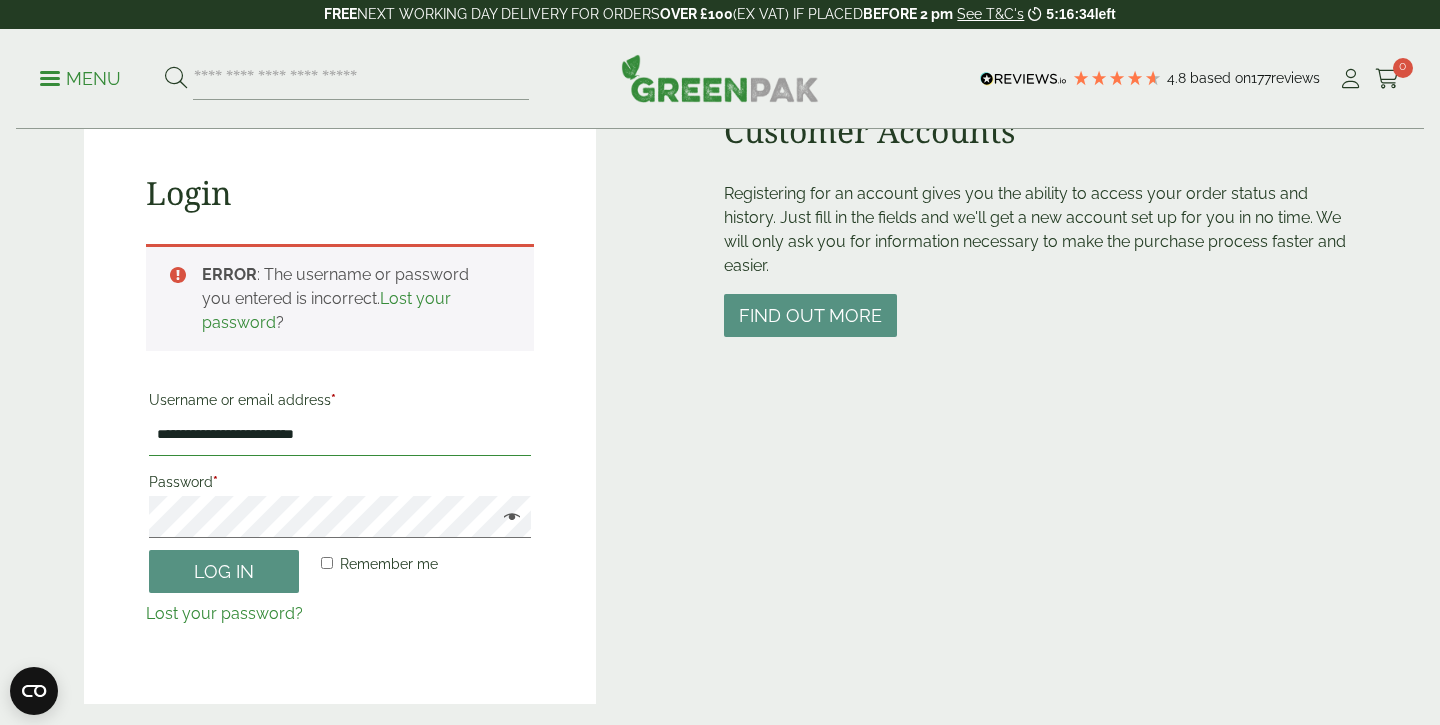 click on "**********" at bounding box center [340, 435] 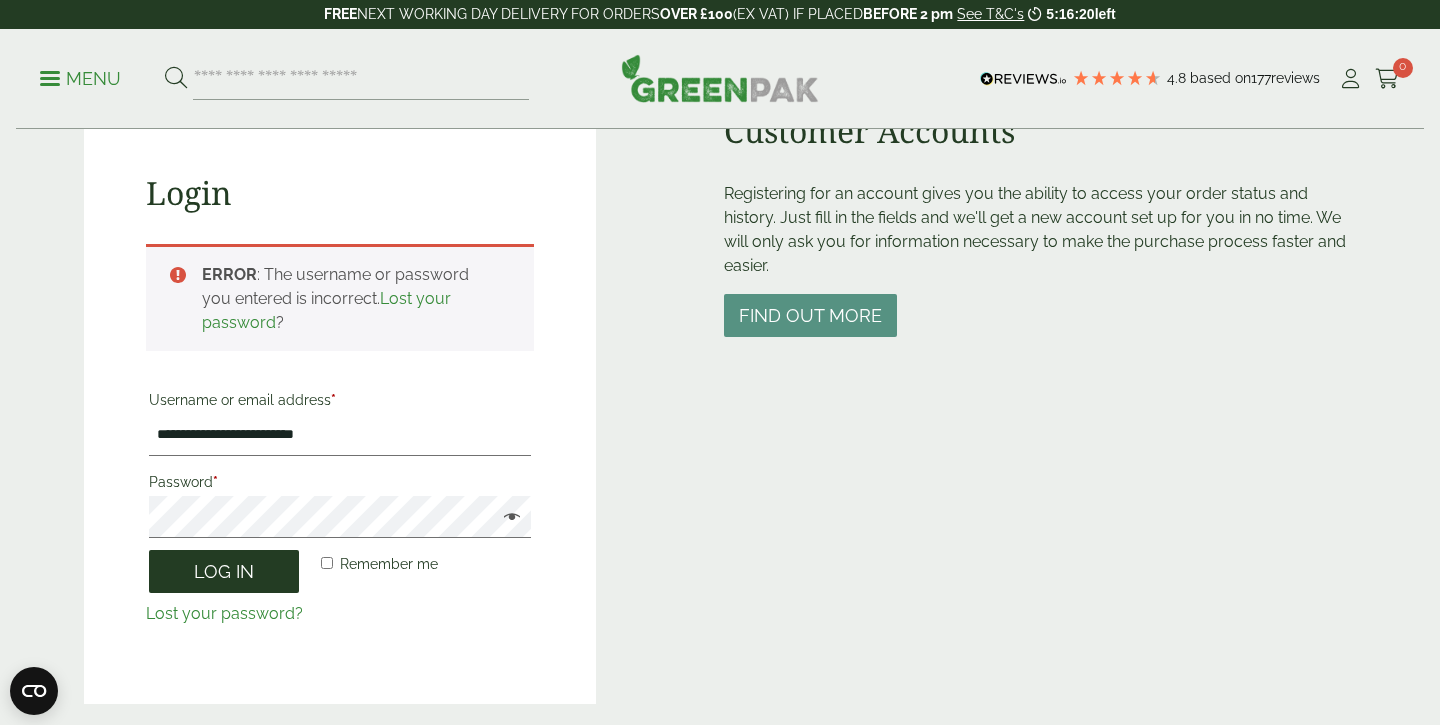 click on "Log in" at bounding box center (224, 571) 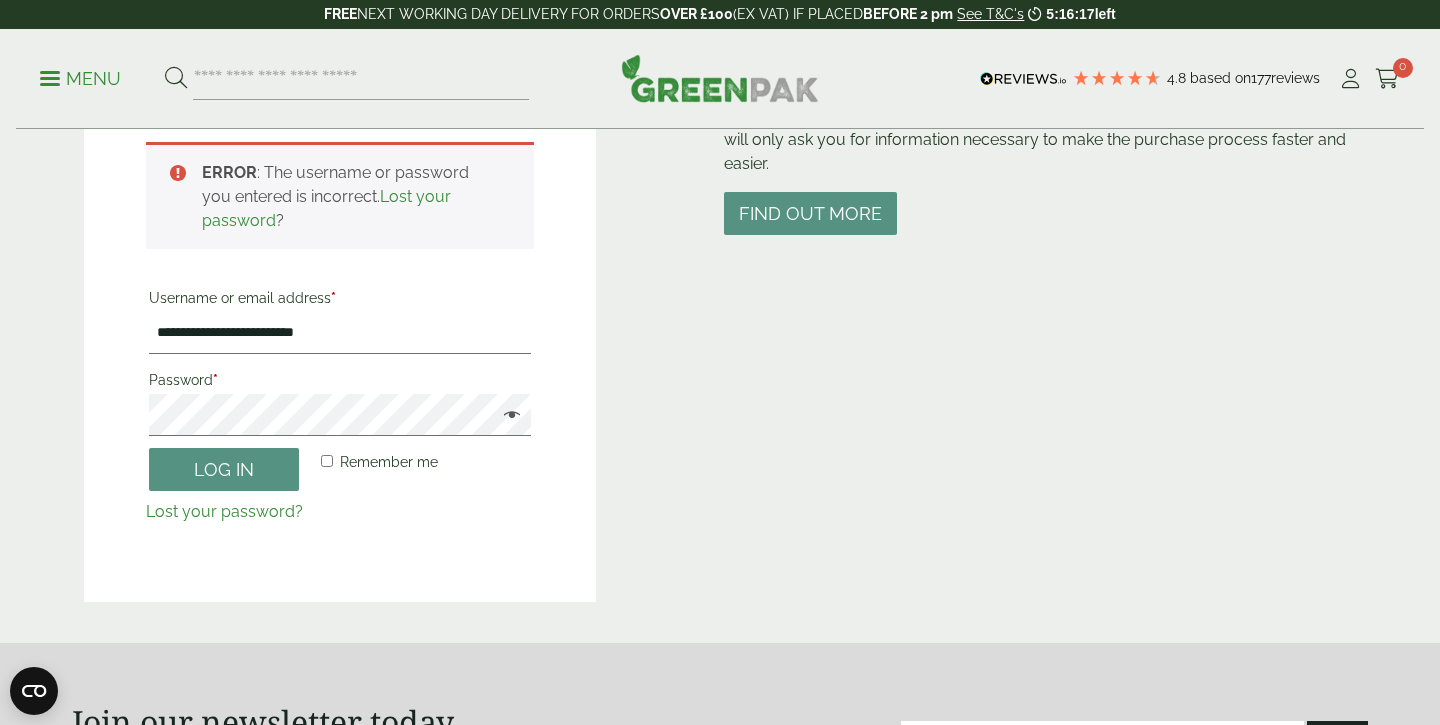 scroll, scrollTop: 295, scrollLeft: 0, axis: vertical 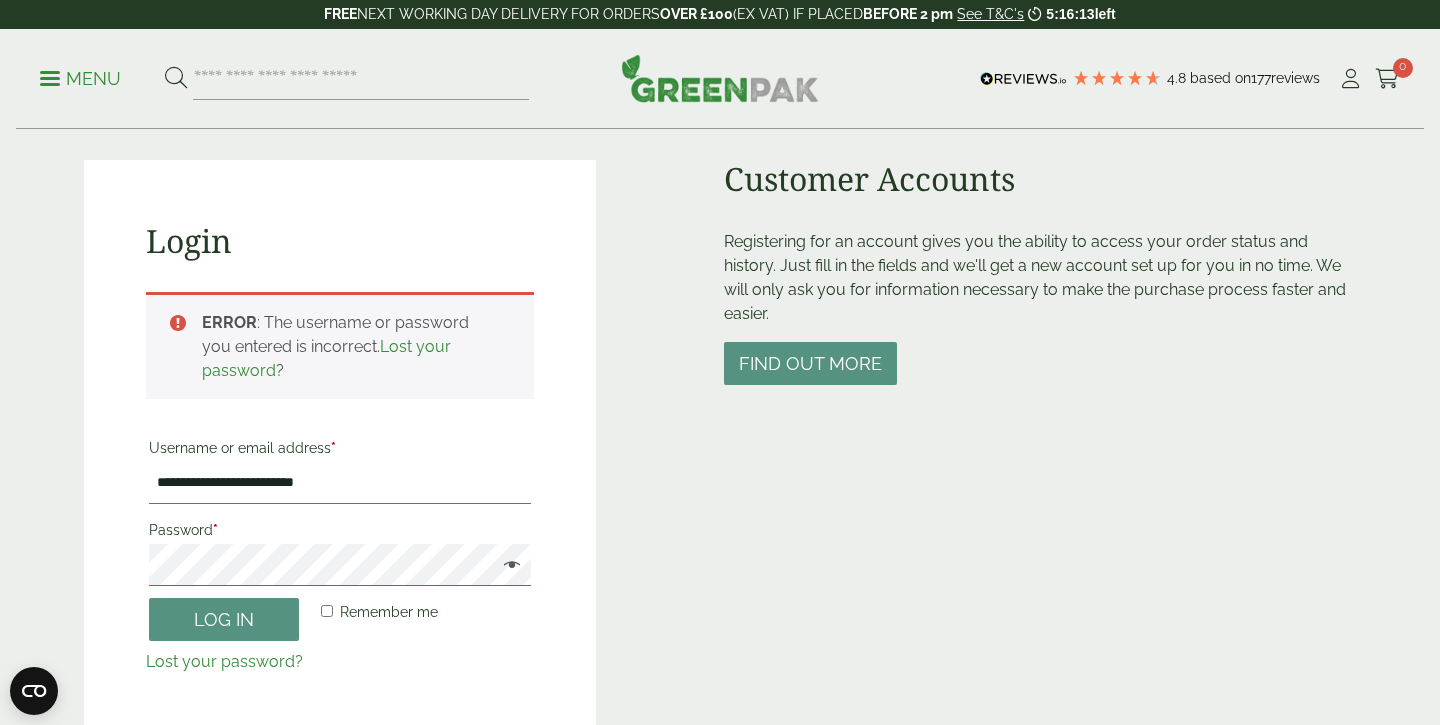 click on "Log in" at bounding box center (224, 619) 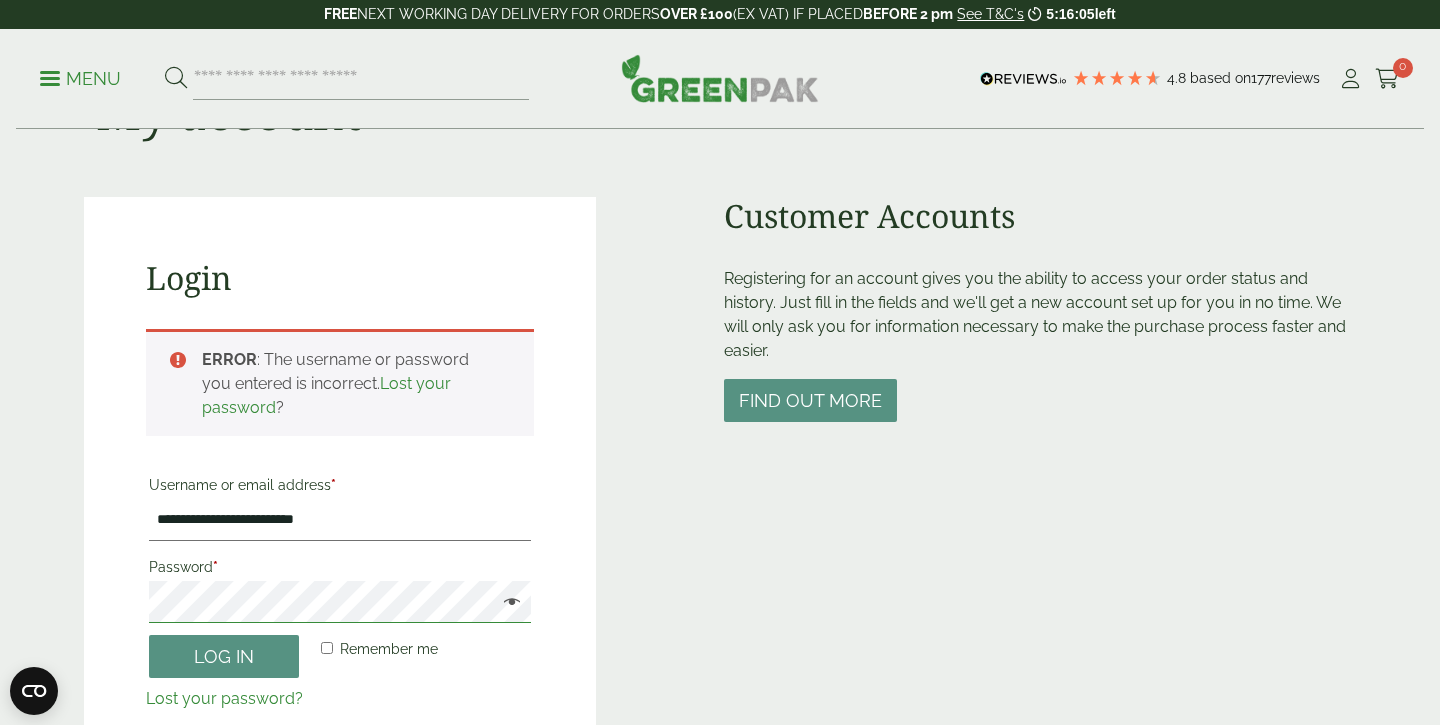 scroll, scrollTop: 228, scrollLeft: 0, axis: vertical 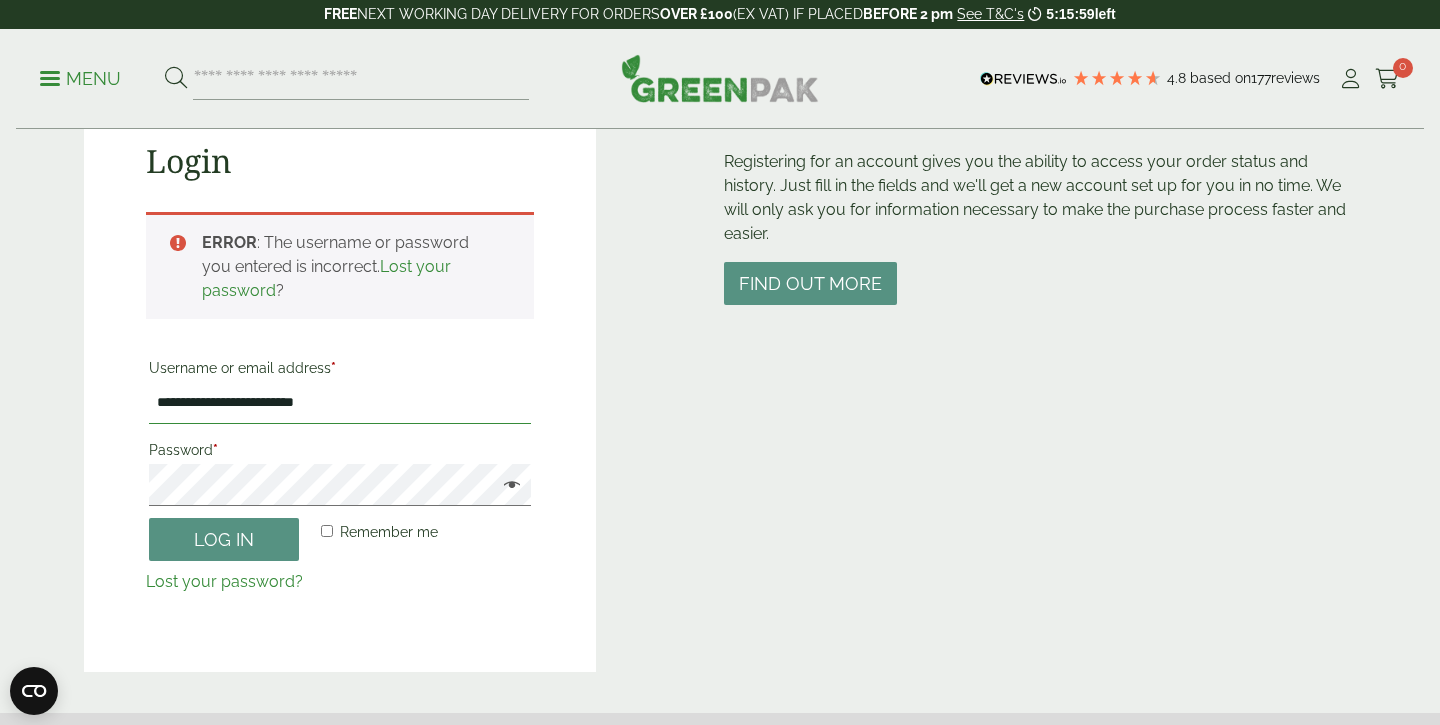 click on "**********" at bounding box center [340, 403] 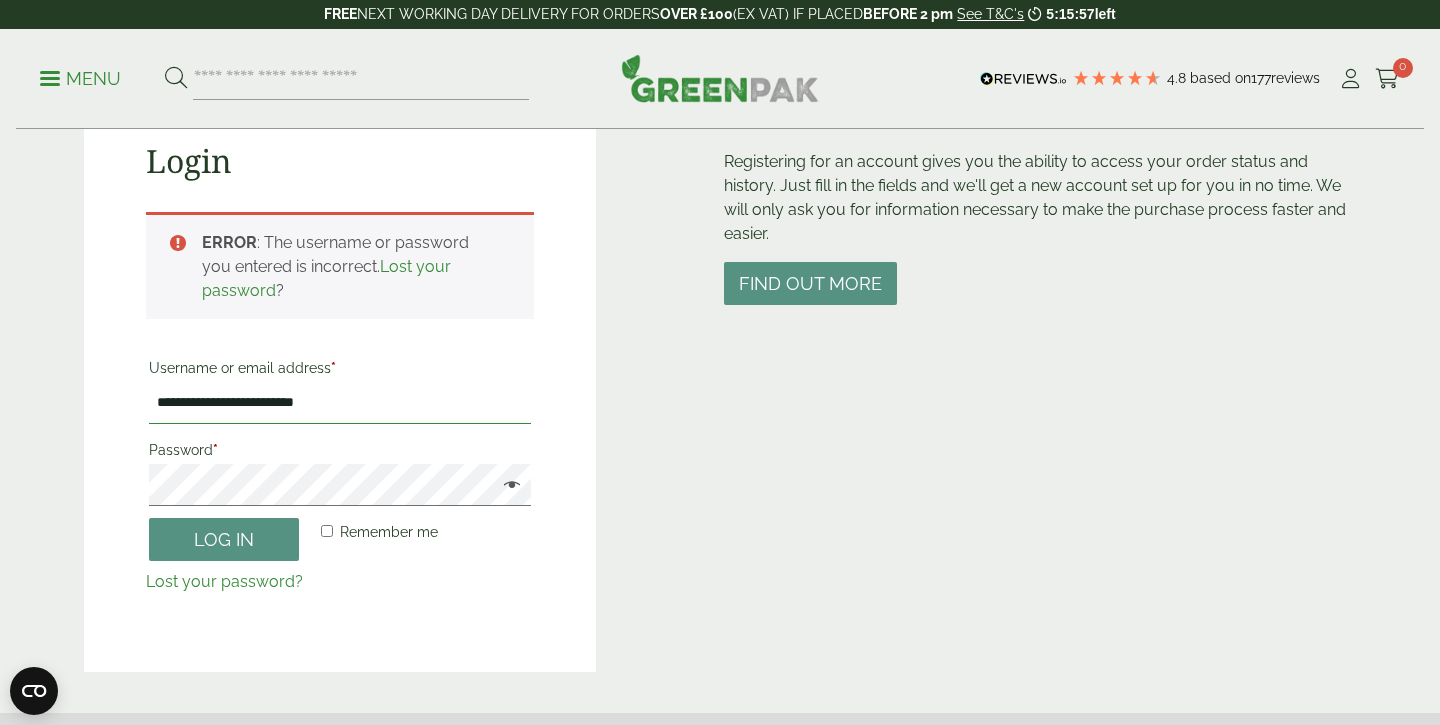 type on "**********" 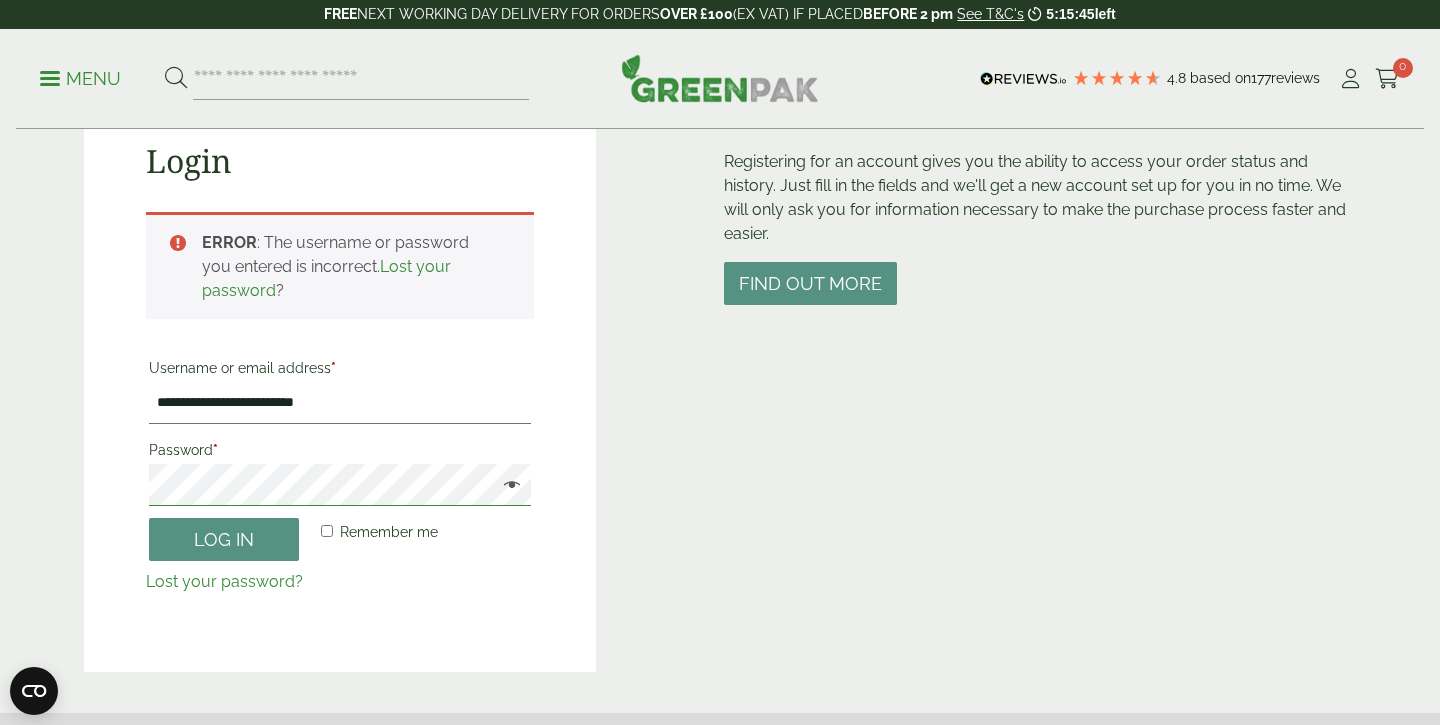click on "Log in" at bounding box center [224, 539] 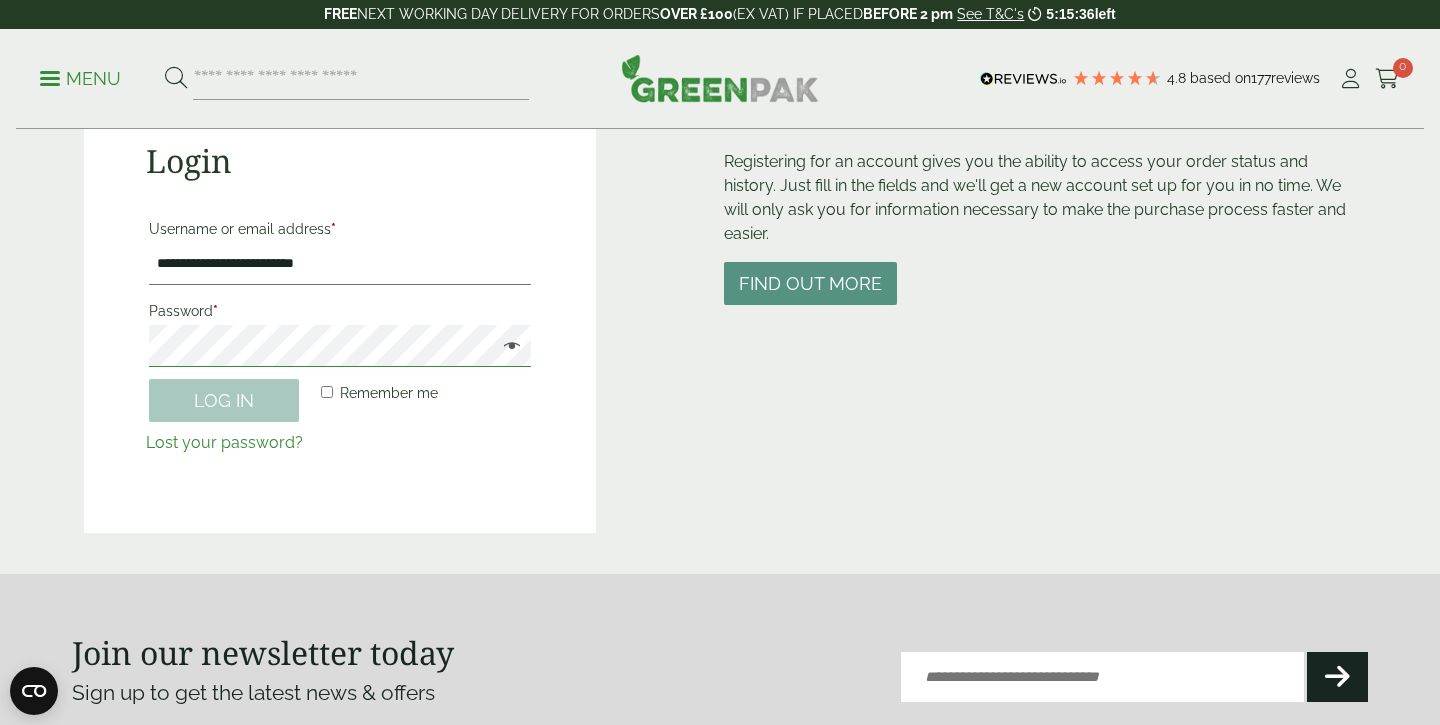 scroll, scrollTop: 10, scrollLeft: 0, axis: vertical 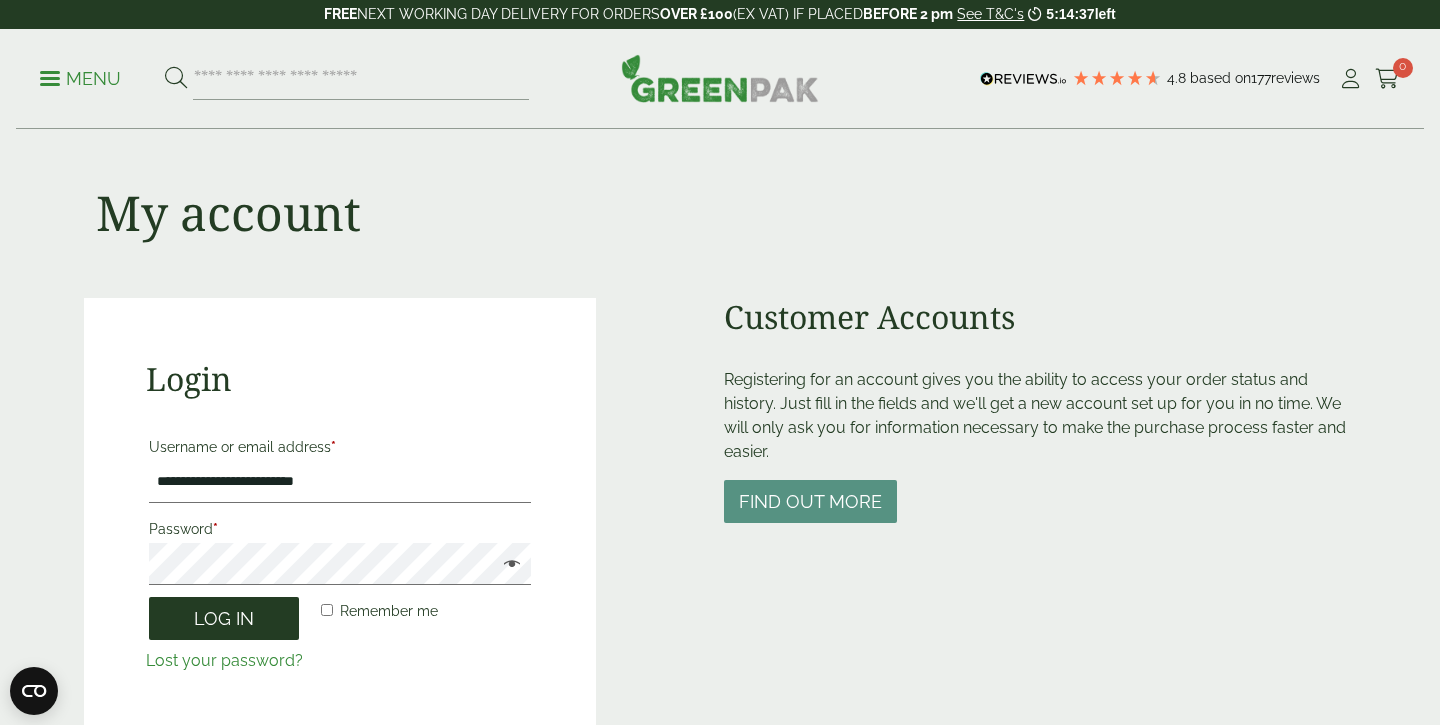 click on "Log in" at bounding box center (224, 618) 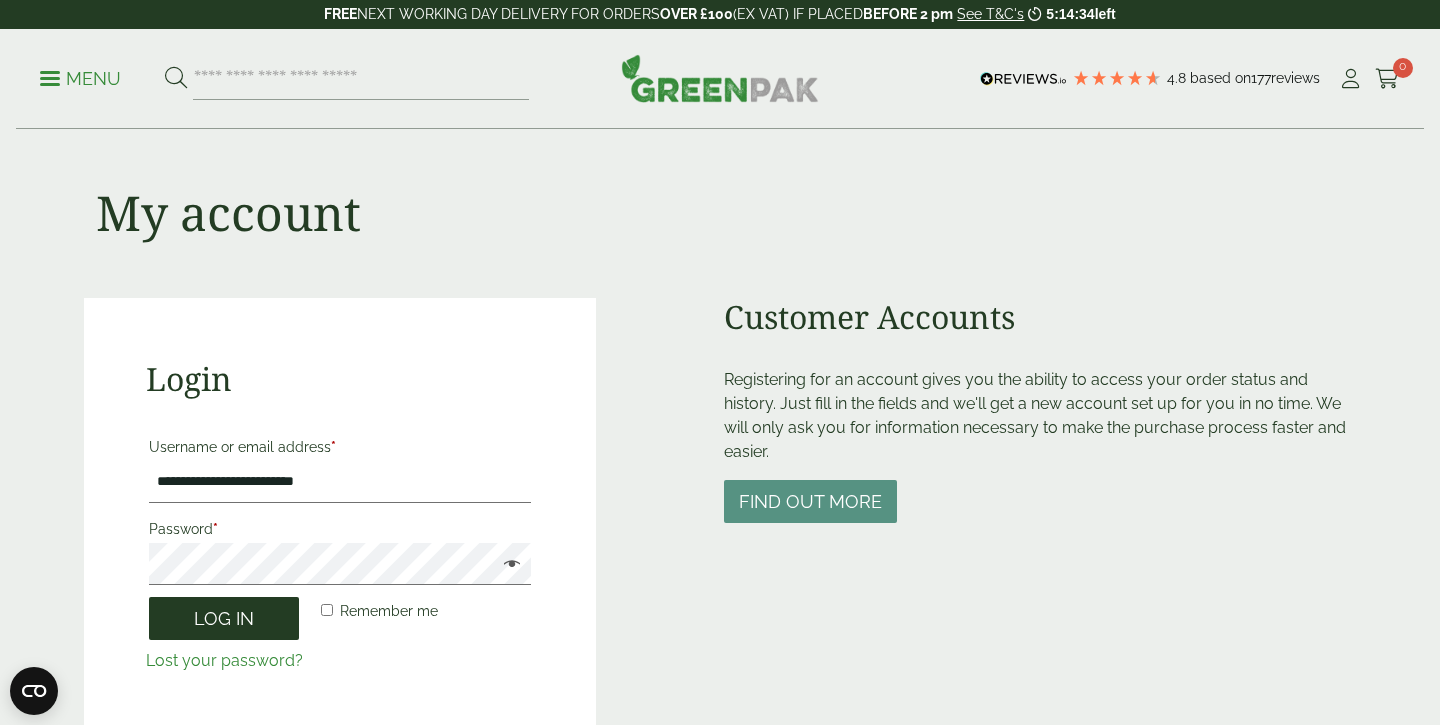 click on "Log in" at bounding box center (224, 618) 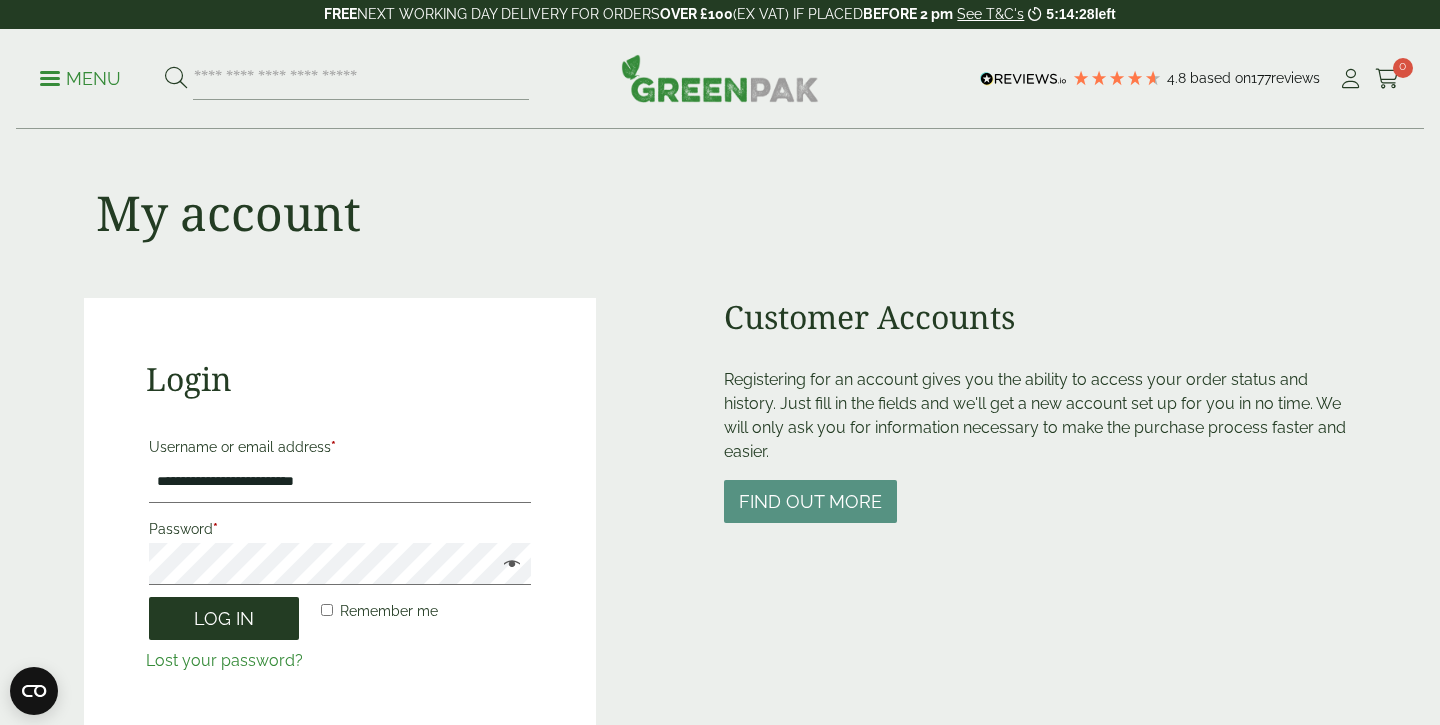 scroll, scrollTop: 0, scrollLeft: 0, axis: both 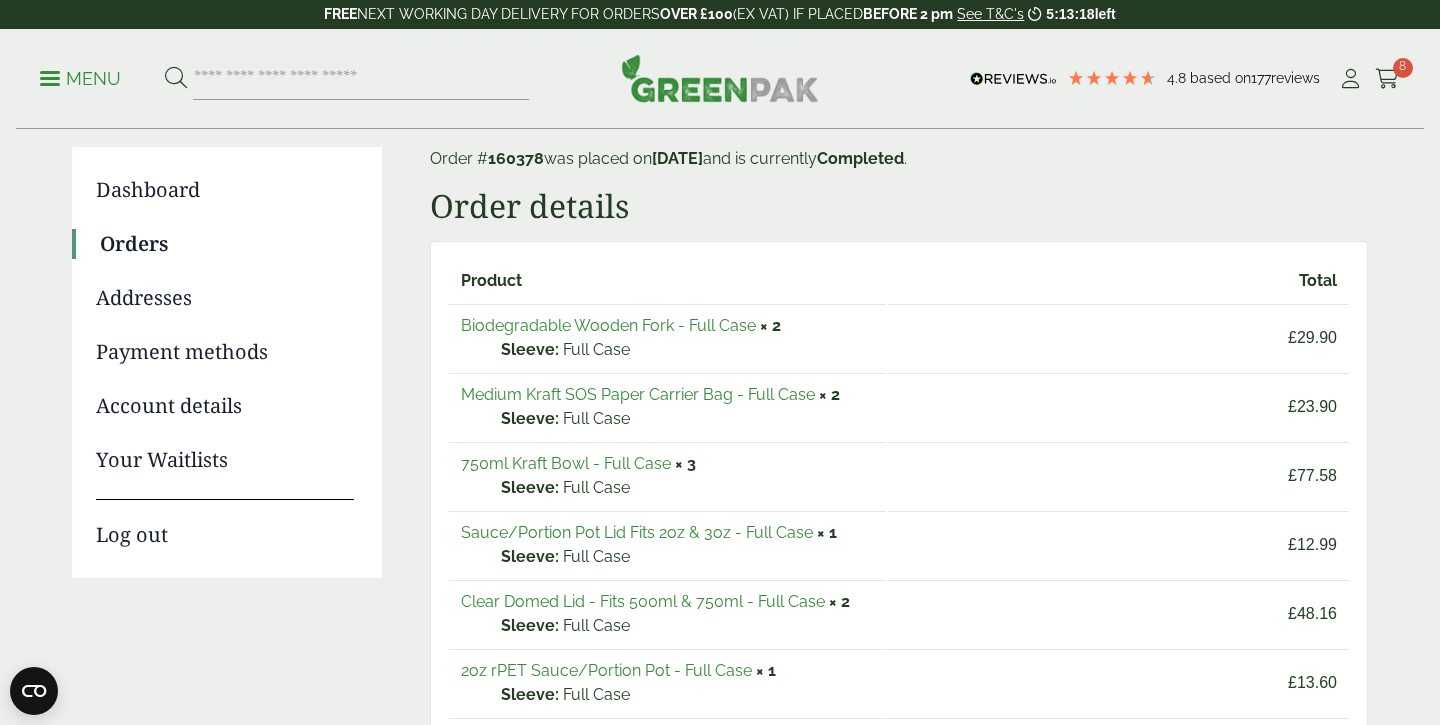 click on "Medium Kraft SOS Paper Carrier Bag - Full Case" at bounding box center [638, 394] 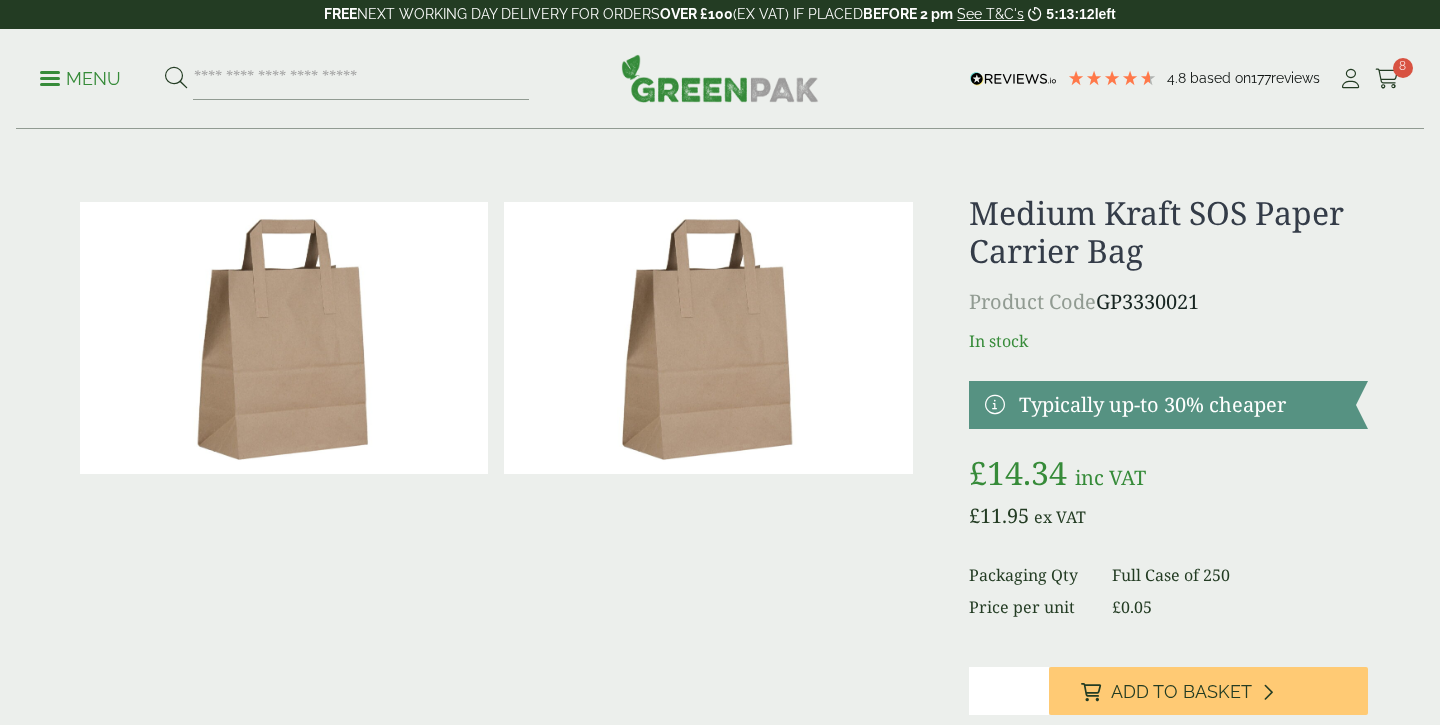 scroll, scrollTop: 0, scrollLeft: 0, axis: both 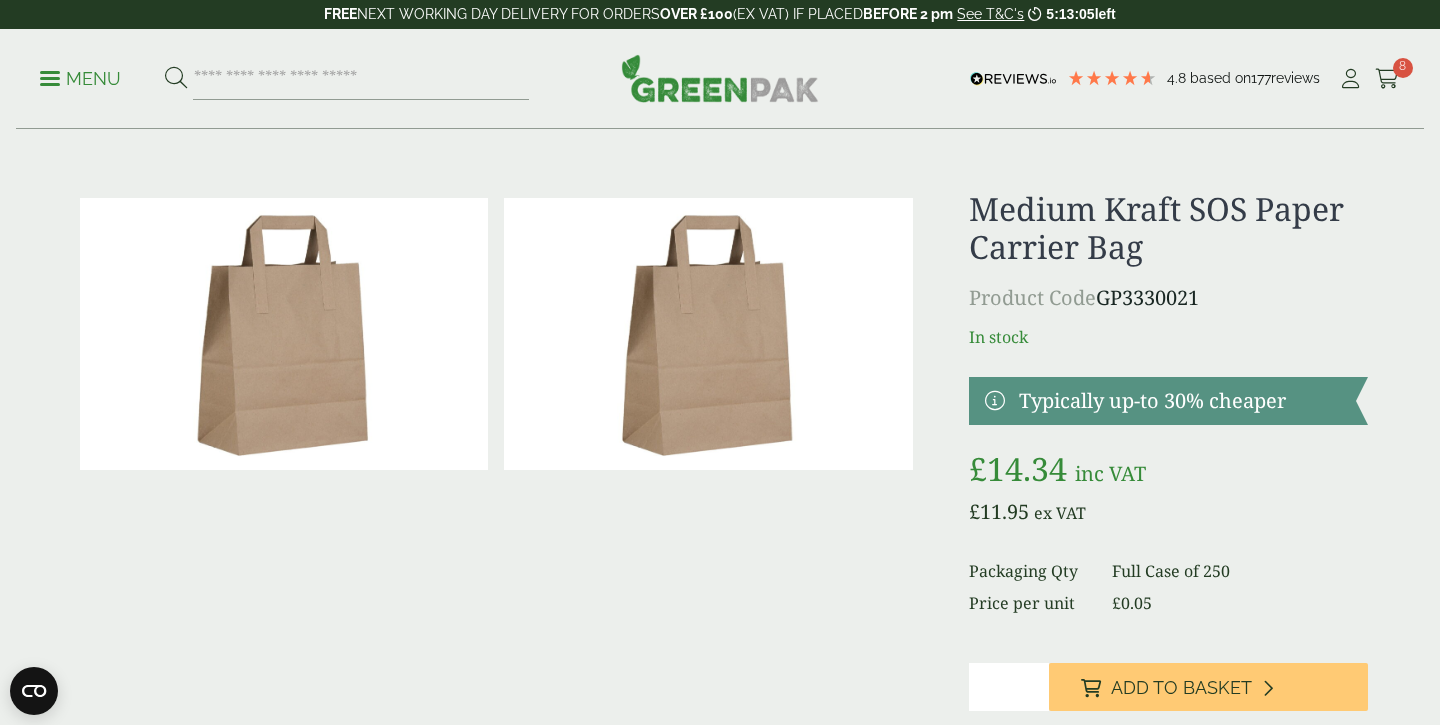 click at bounding box center (1168, 401) 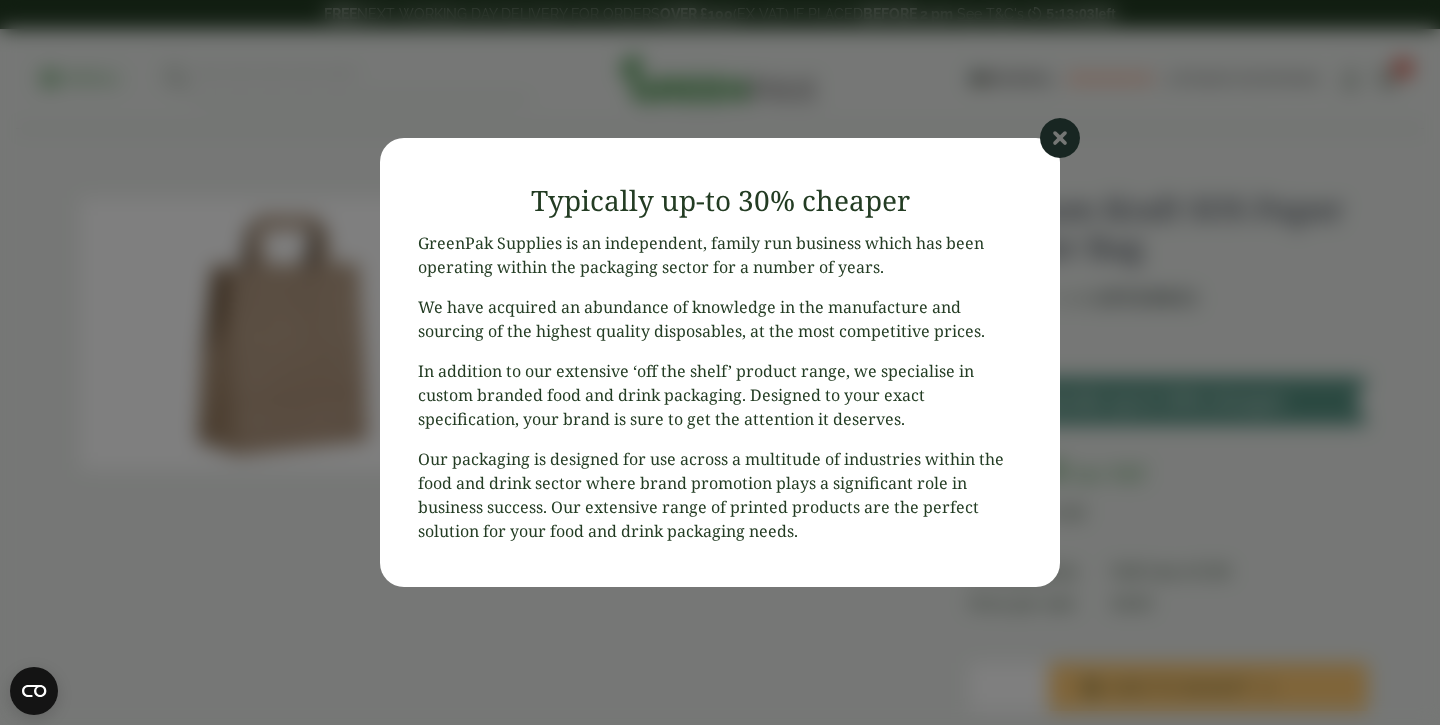 click on "Typically up-to 30% cheaper" at bounding box center [720, 195] 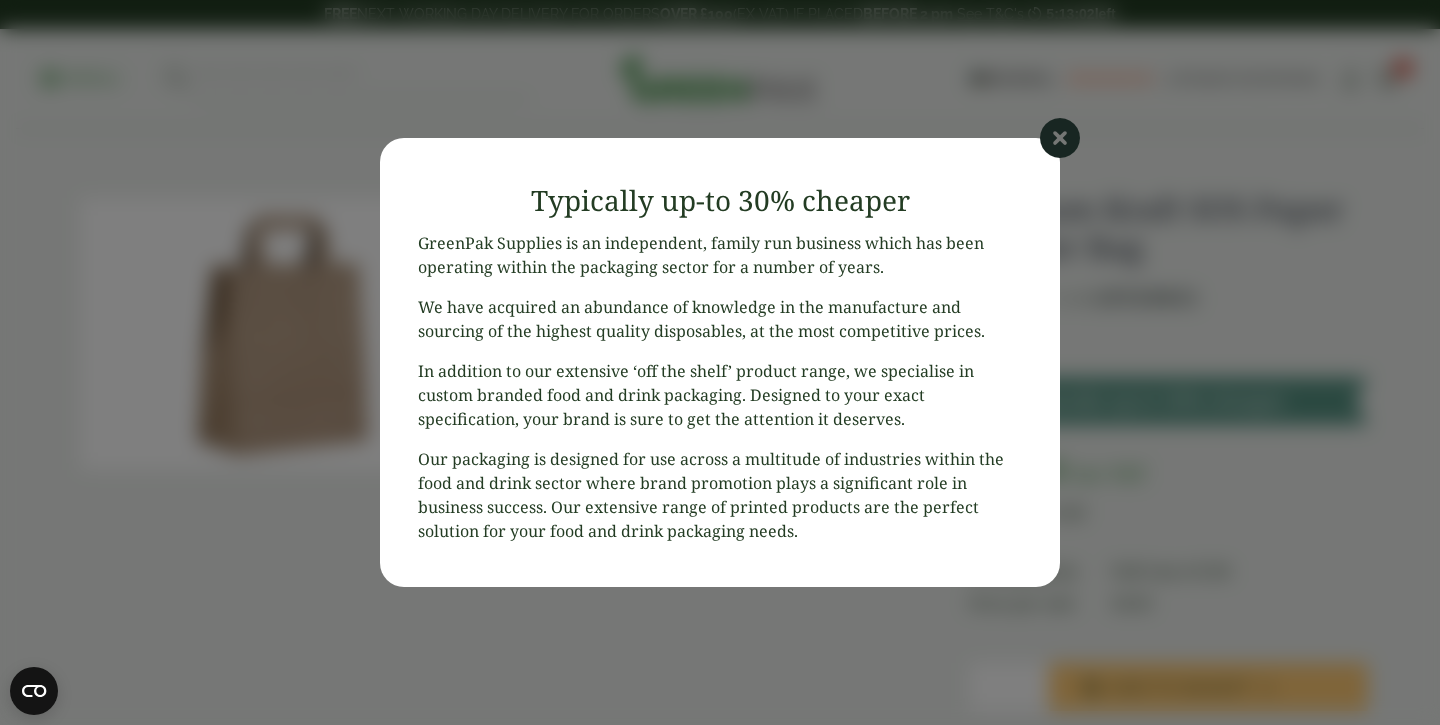 click at bounding box center (1060, 138) 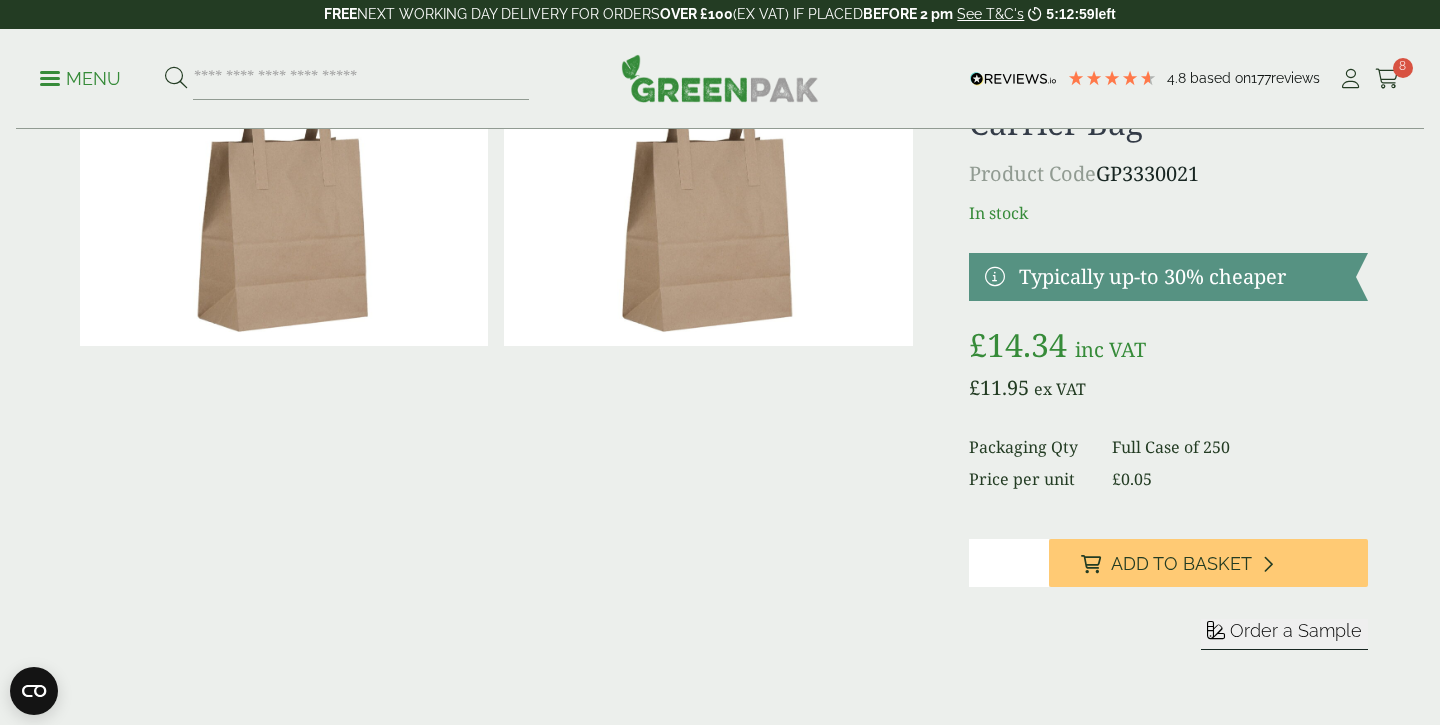 scroll, scrollTop: 142, scrollLeft: 0, axis: vertical 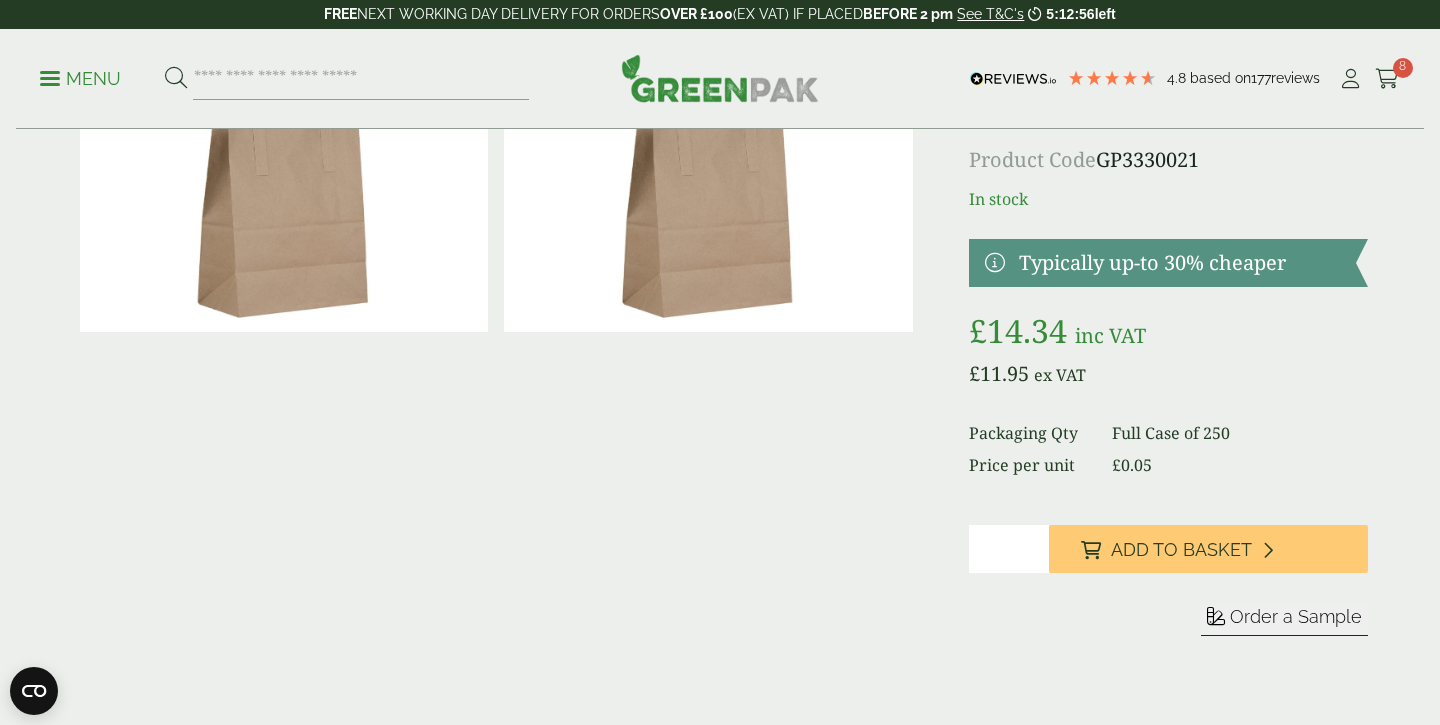click on "Order a Sample" at bounding box center (1284, 620) 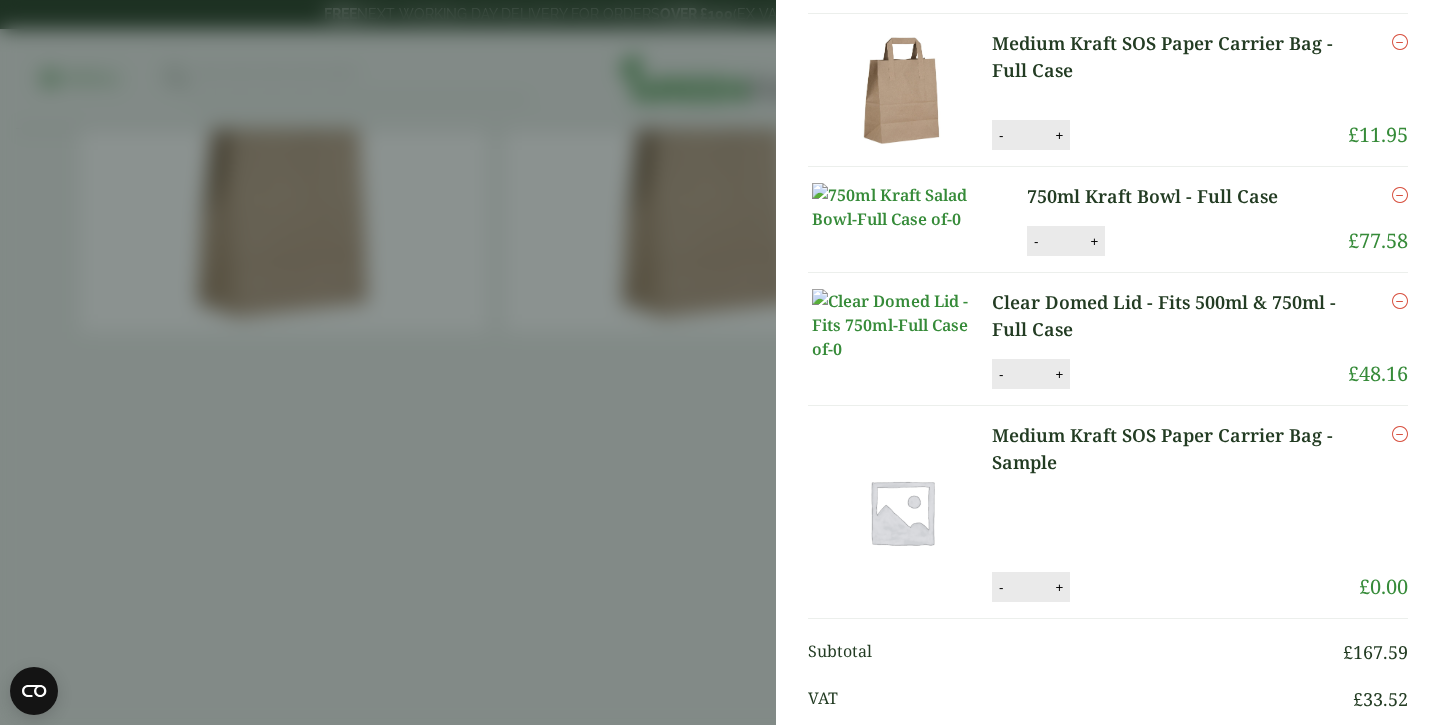 scroll, scrollTop: 292, scrollLeft: 0, axis: vertical 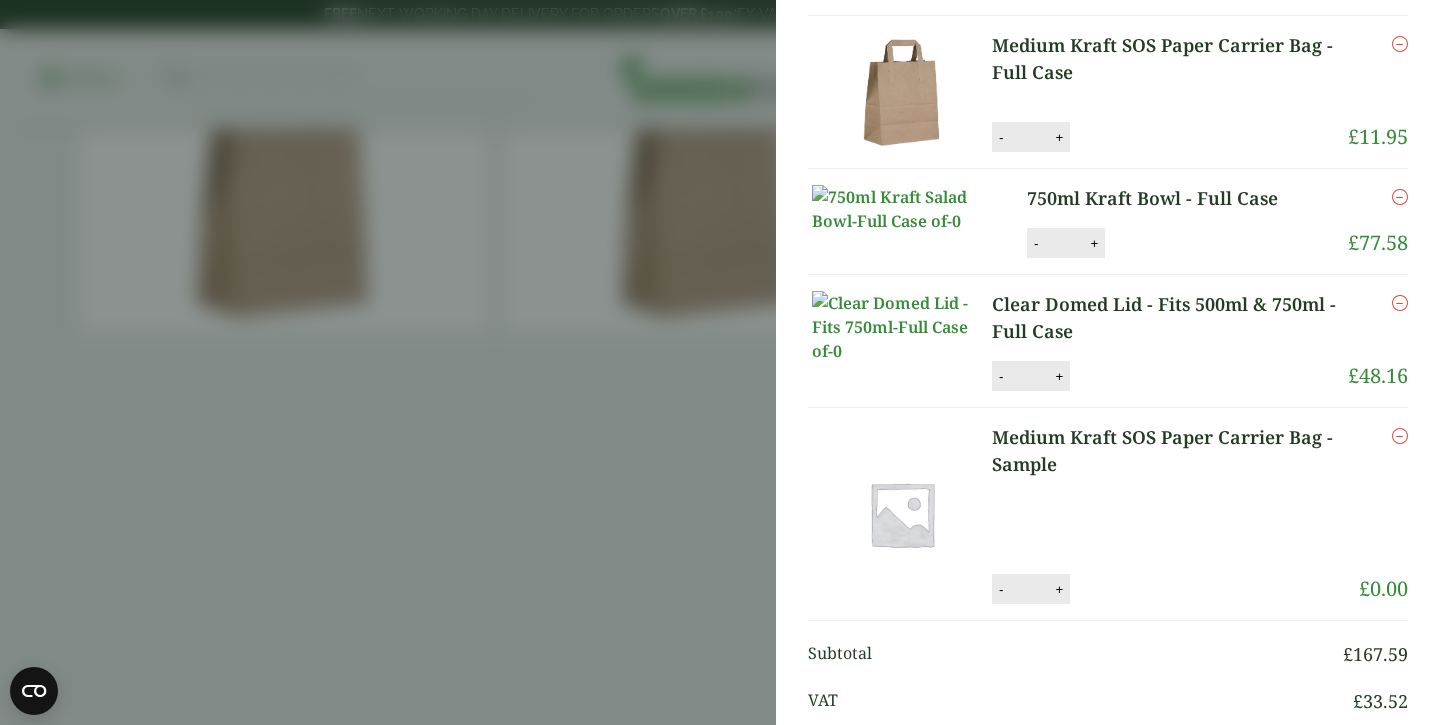 click on "Medium Kraft SOS Paper Carrier Bag - Sample (GP3330021A-sample)  -  Added to basket
My Basket
Biodegradable Wooden Fork - Full Case
Biodegradable Wooden Fork - Full Case quantity
- * +
Update
Remove
£ 29.90" at bounding box center (720, 362) 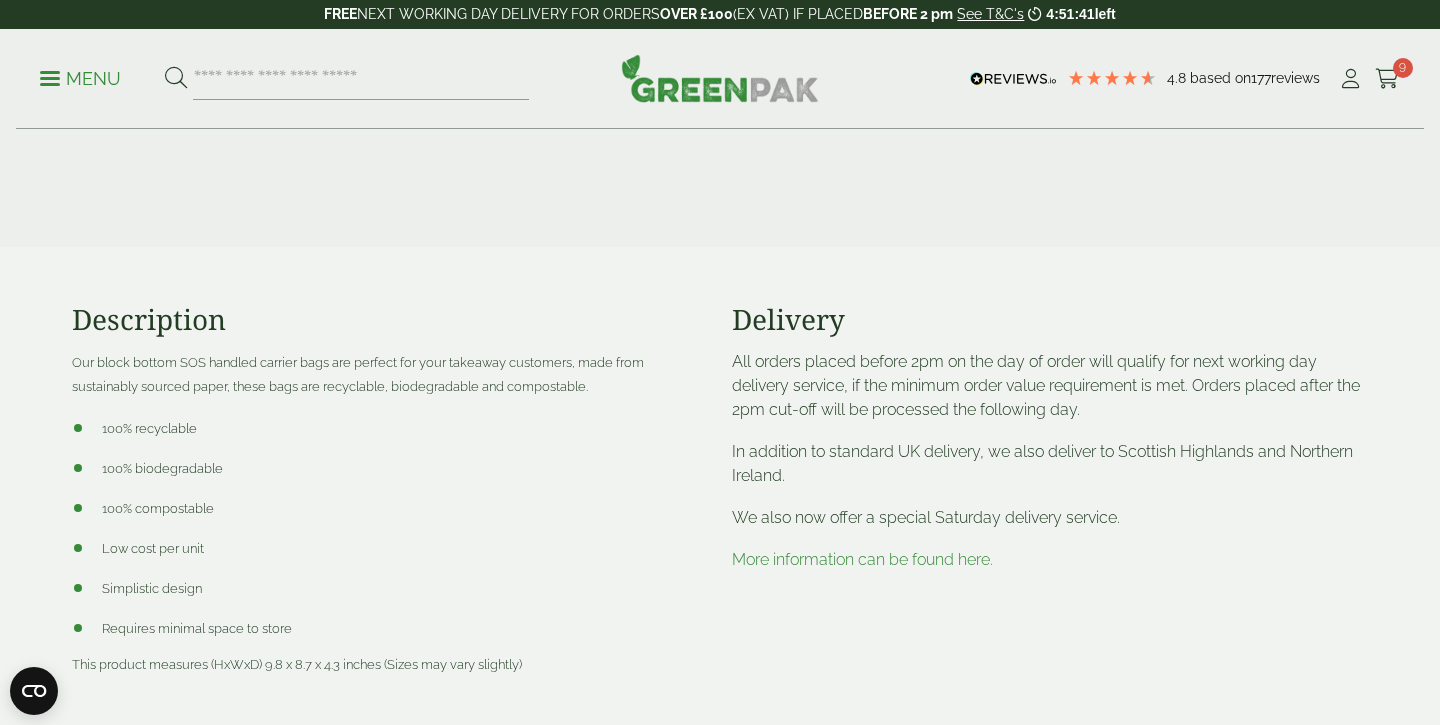 scroll, scrollTop: 704, scrollLeft: 0, axis: vertical 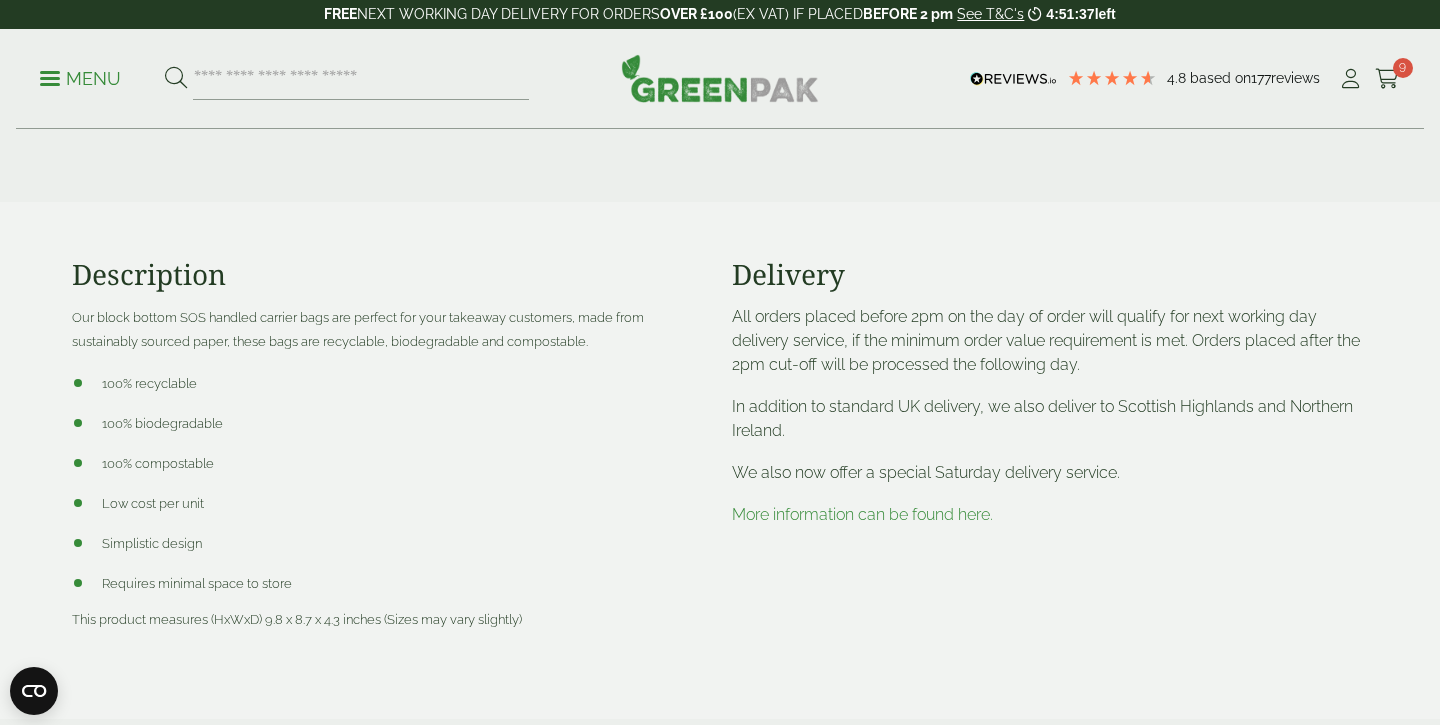 click on "FREE  NEXT WORKING DAY DELIVERY FOR ORDERS  OVER £100  (EX VAT) IF PLACED  BEFORE 2 pm   See T&C's                      4:51:37  left" at bounding box center (720, 14) 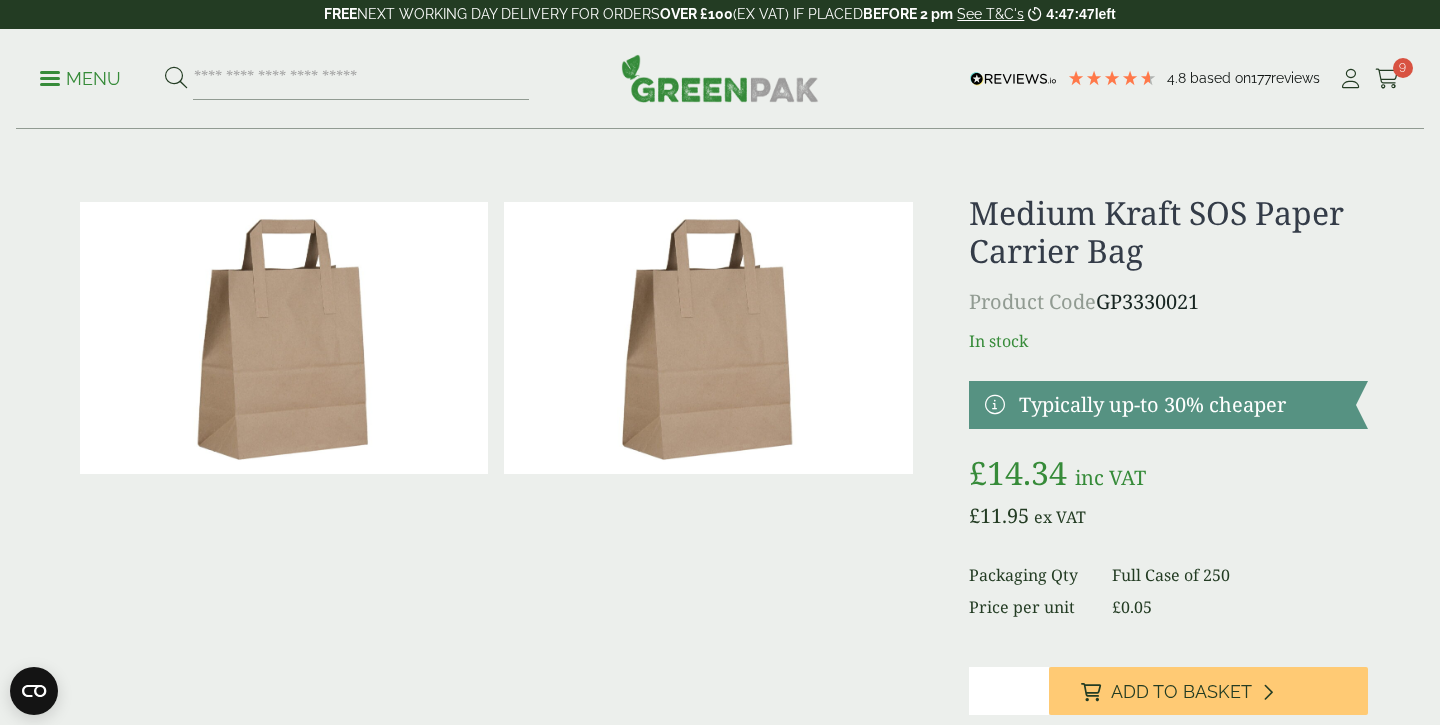 scroll, scrollTop: 0, scrollLeft: 0, axis: both 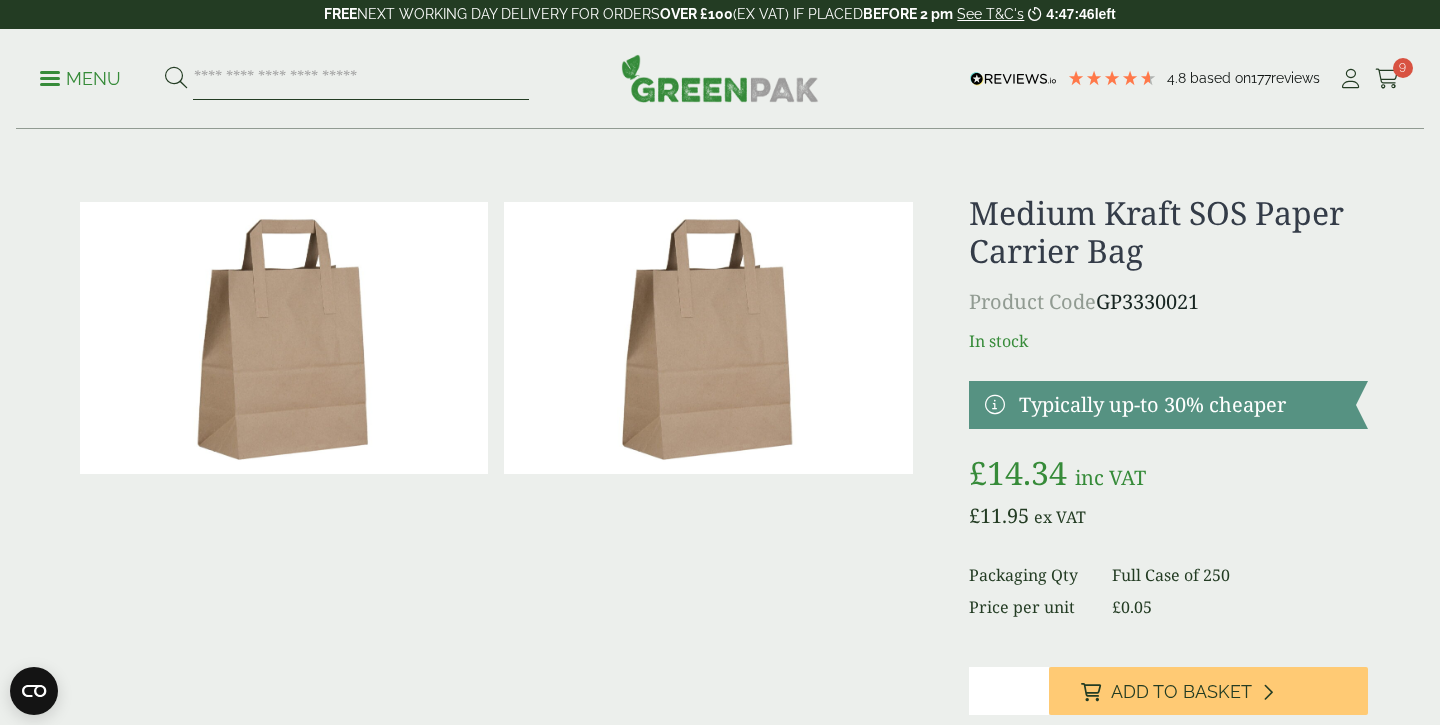 click at bounding box center (361, 79) 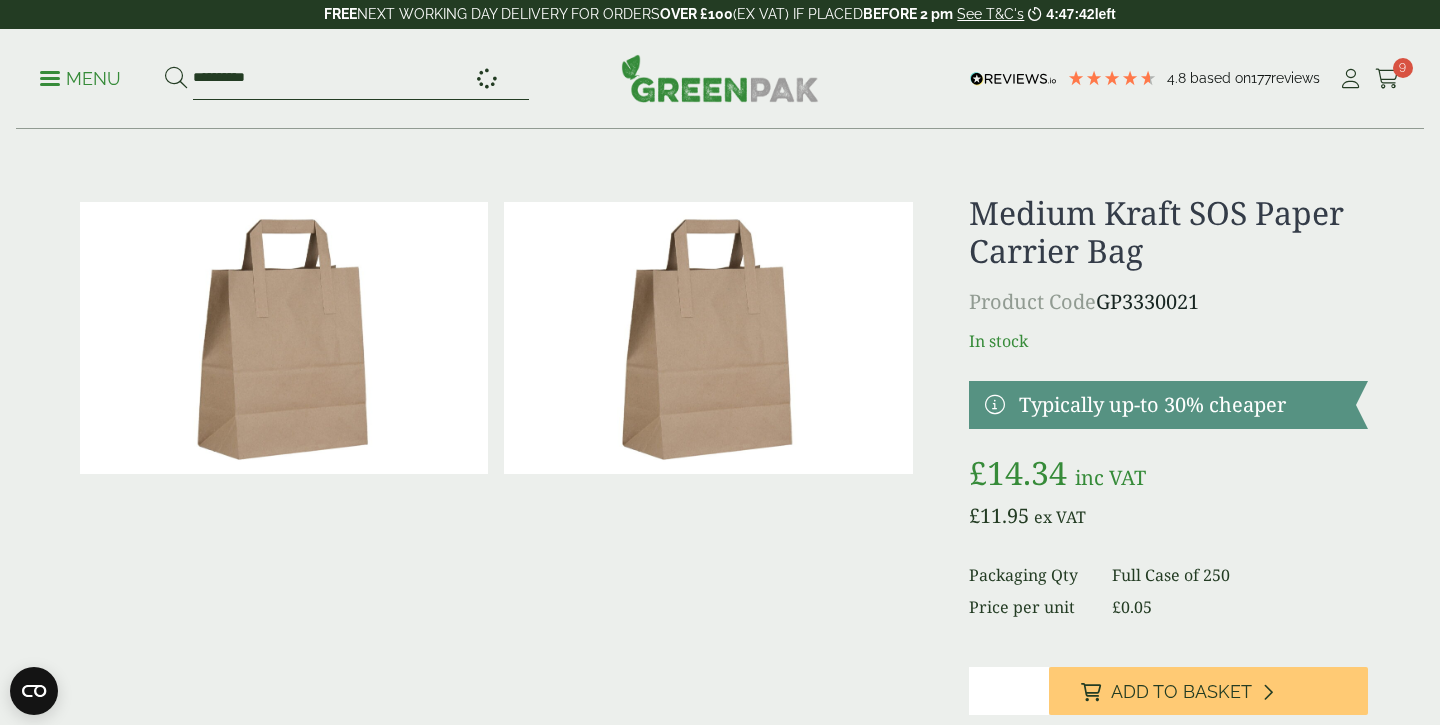type on "**********" 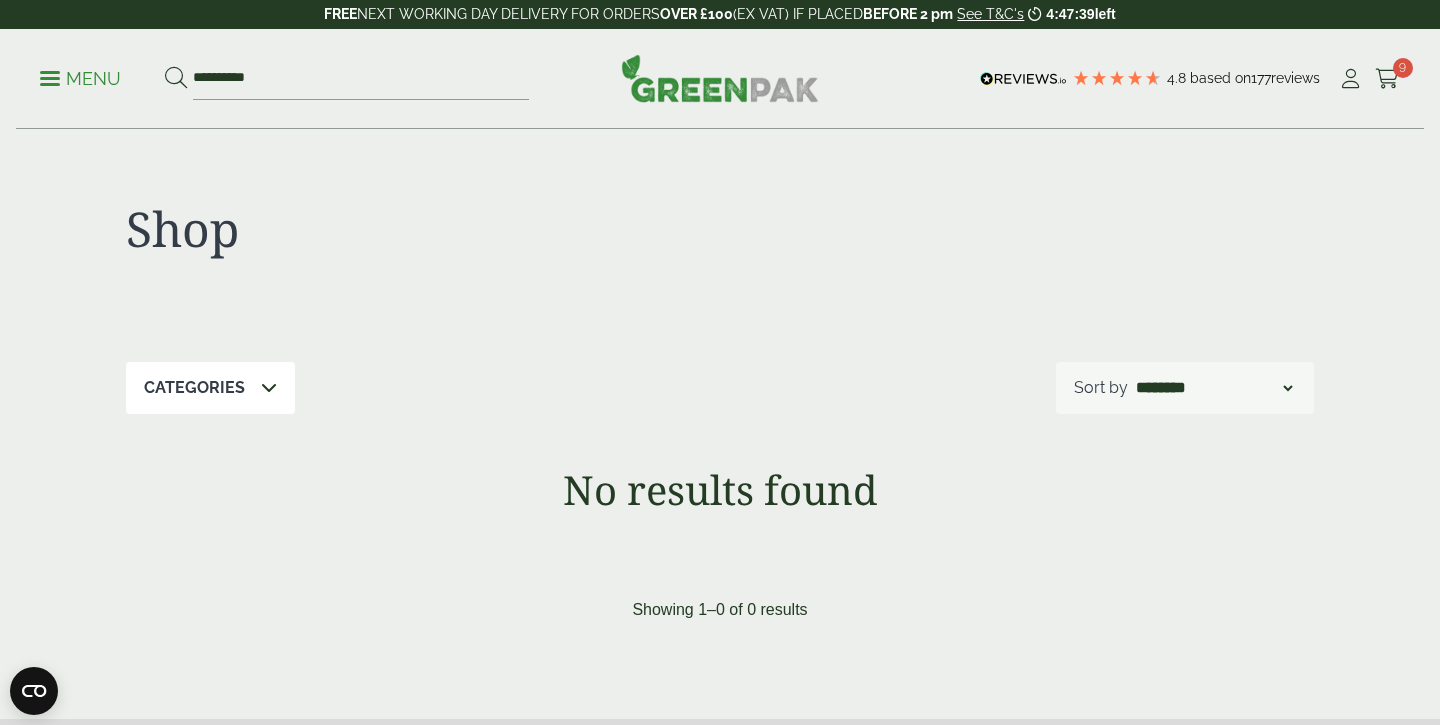 scroll, scrollTop: 0, scrollLeft: 0, axis: both 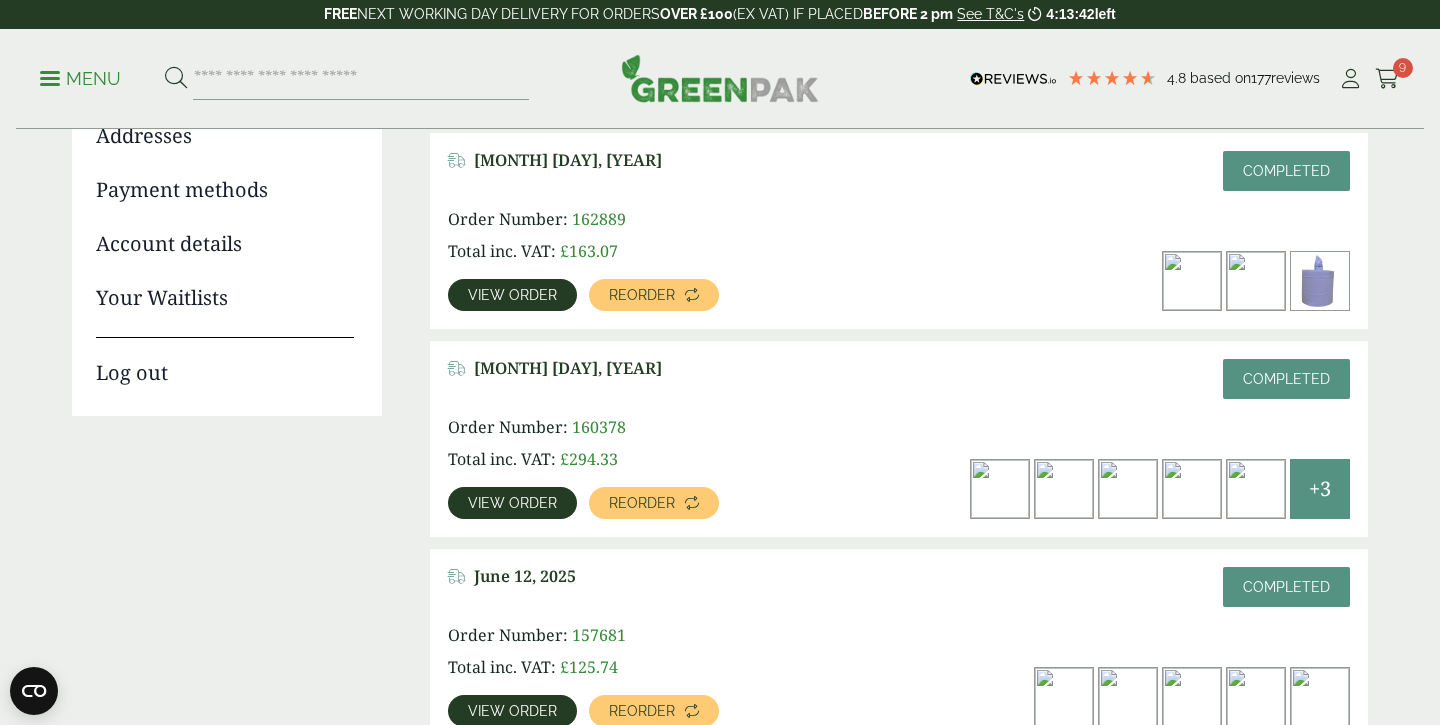 click at bounding box center (1064, 489) 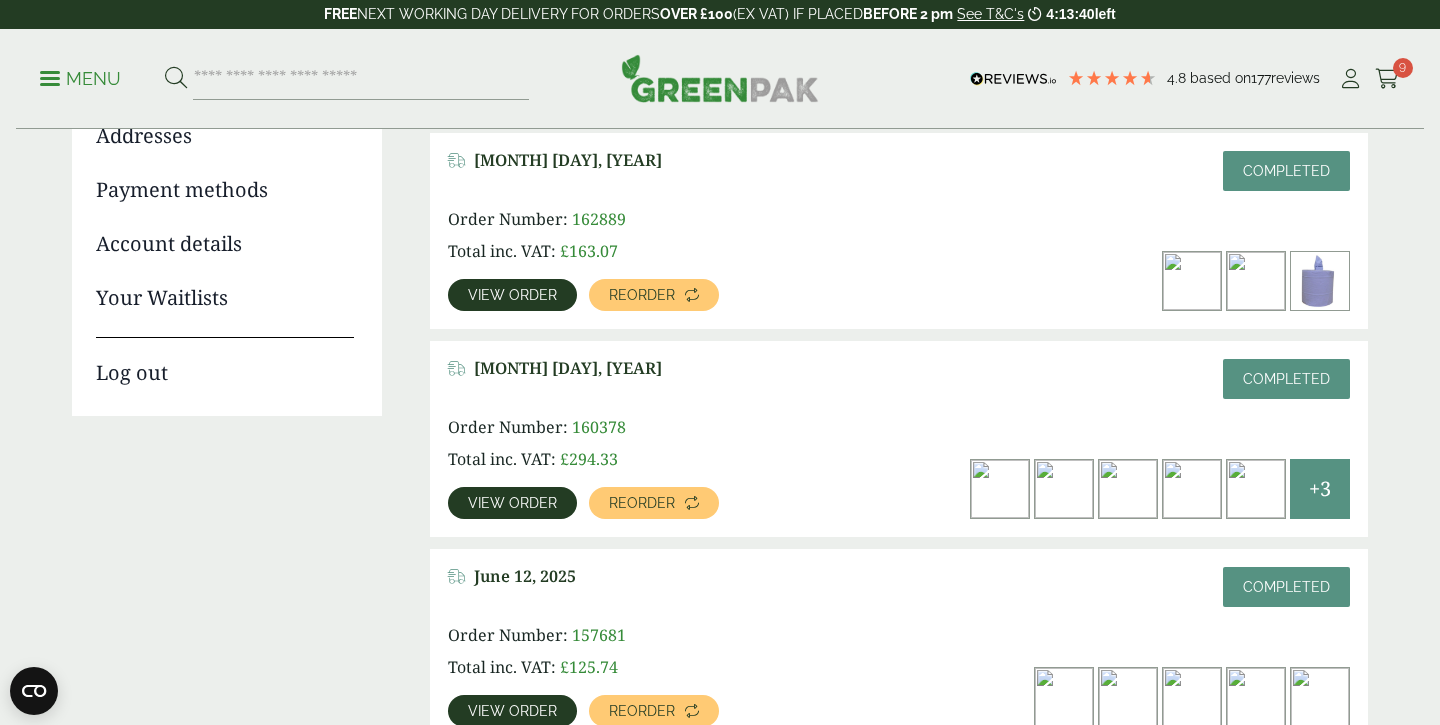 click on "View order" at bounding box center [512, 503] 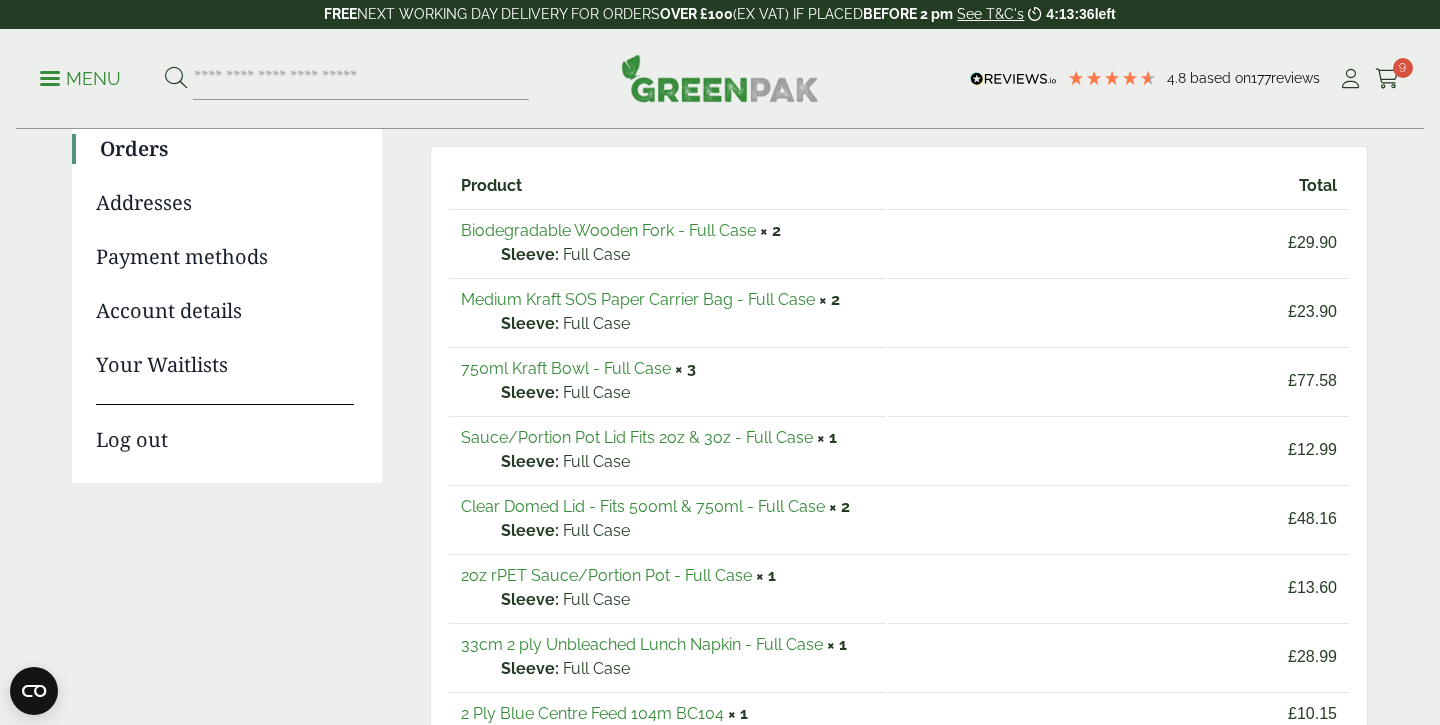 scroll, scrollTop: 0, scrollLeft: 0, axis: both 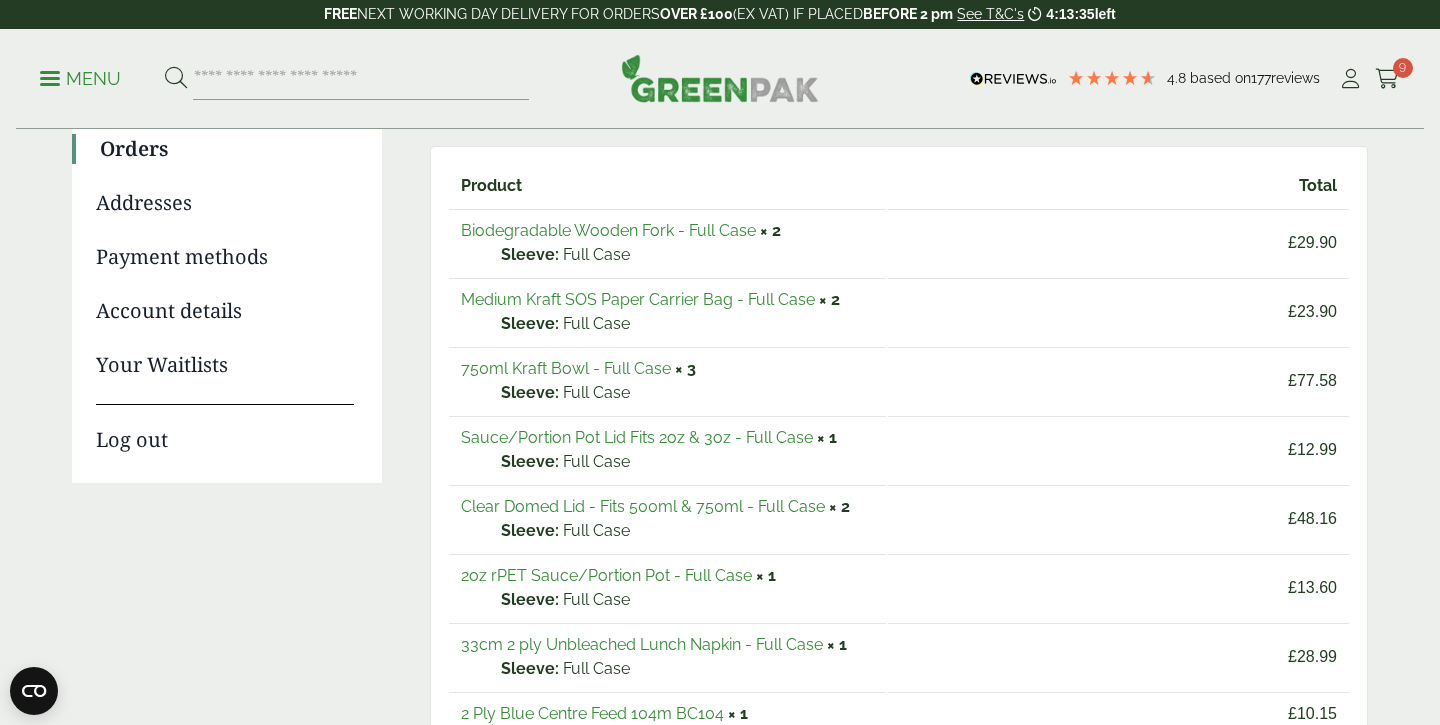 click on "Medium Kraft SOS Paper Carrier Bag - Full Case" at bounding box center (638, 299) 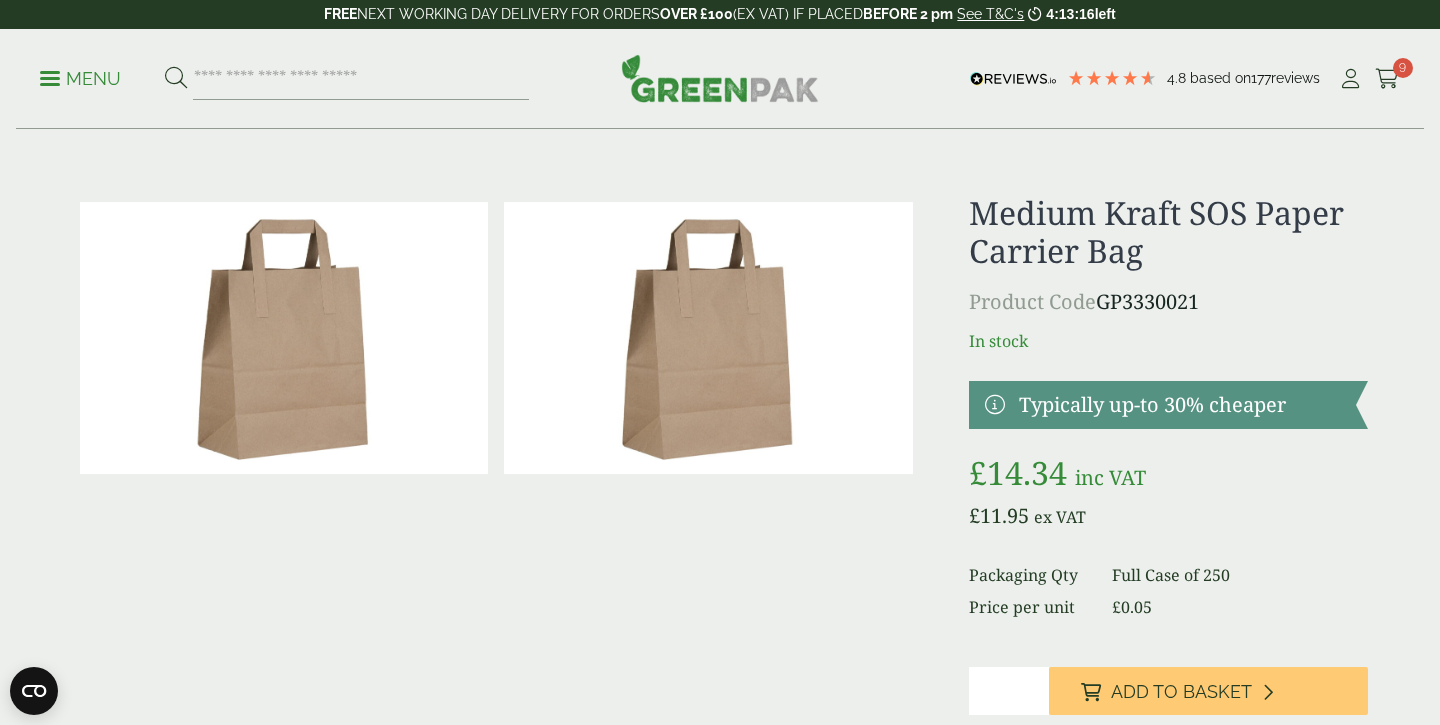 scroll, scrollTop: 0, scrollLeft: 0, axis: both 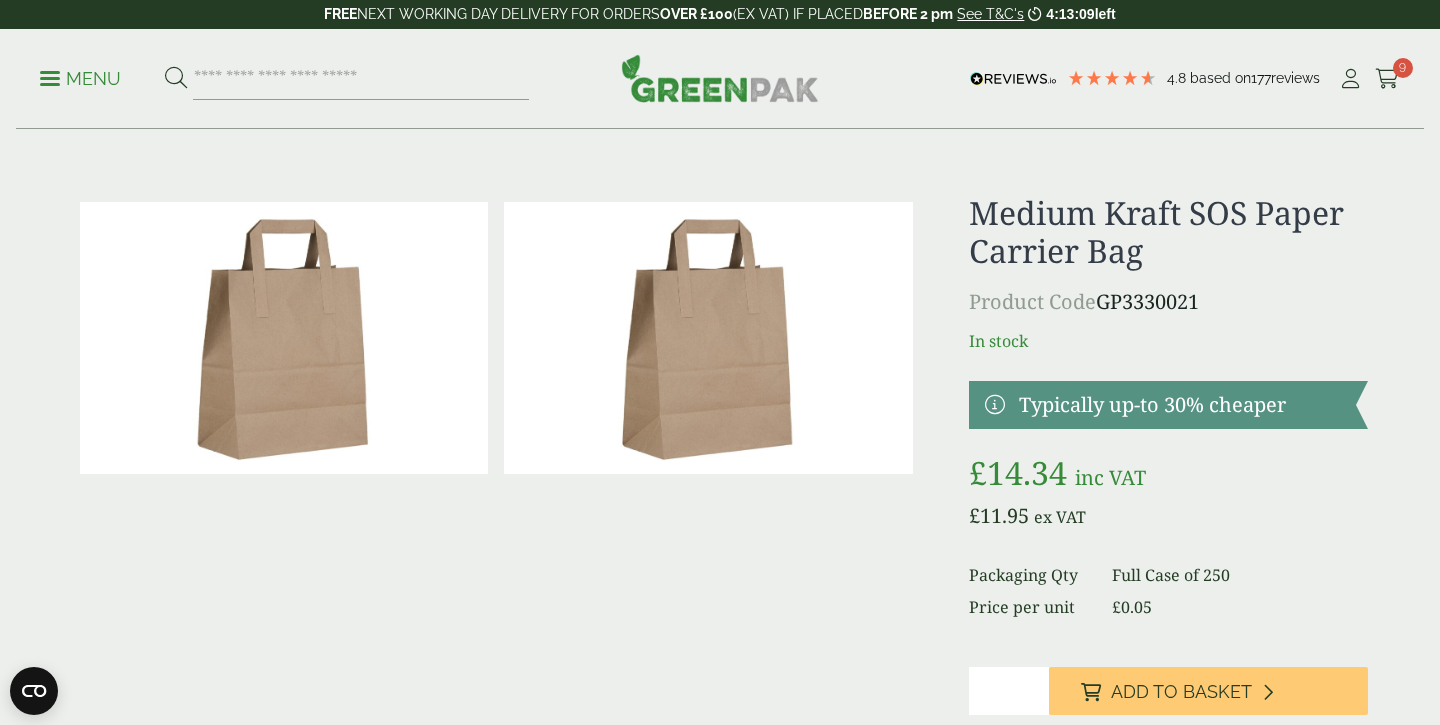 click on "Medium Kraft SOS Paper Carrier Bag" at bounding box center (1168, 232) 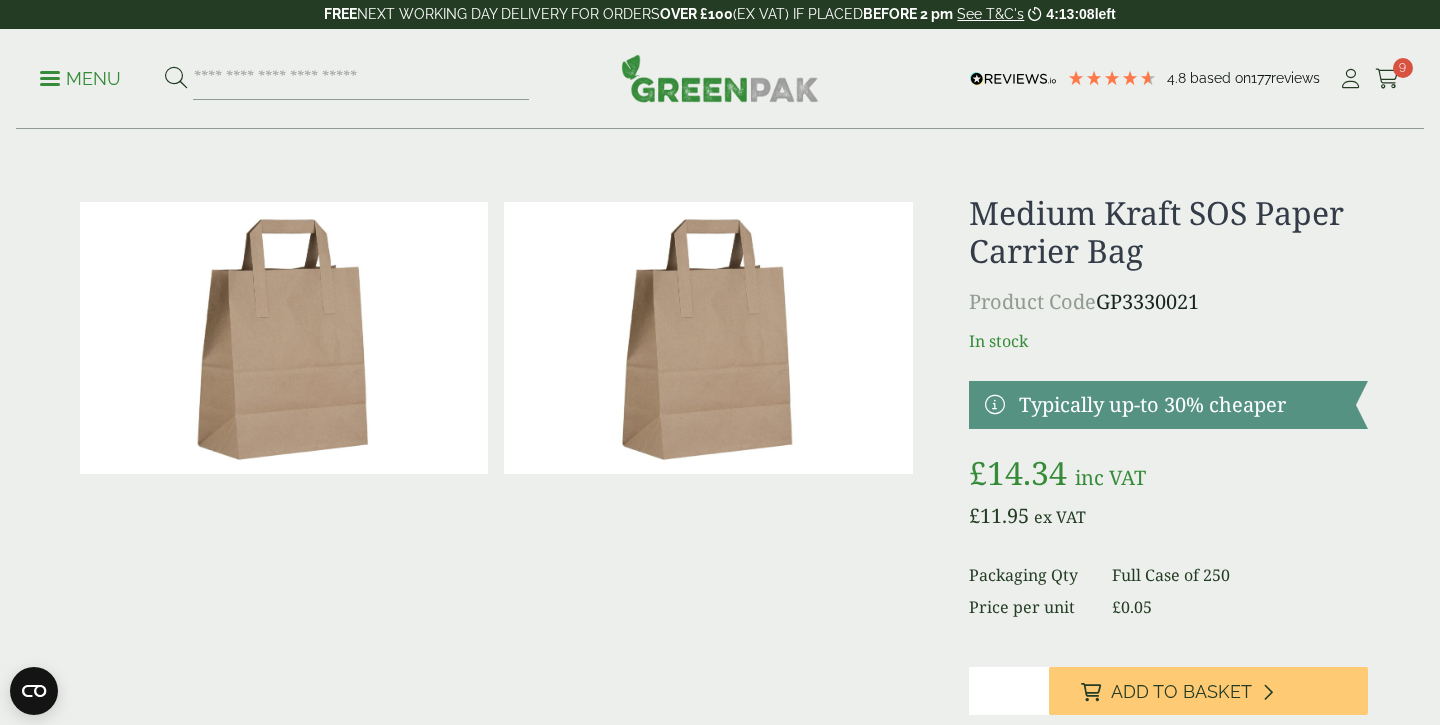 click on "Medium Kraft SOS Paper Carrier Bag" at bounding box center [1168, 232] 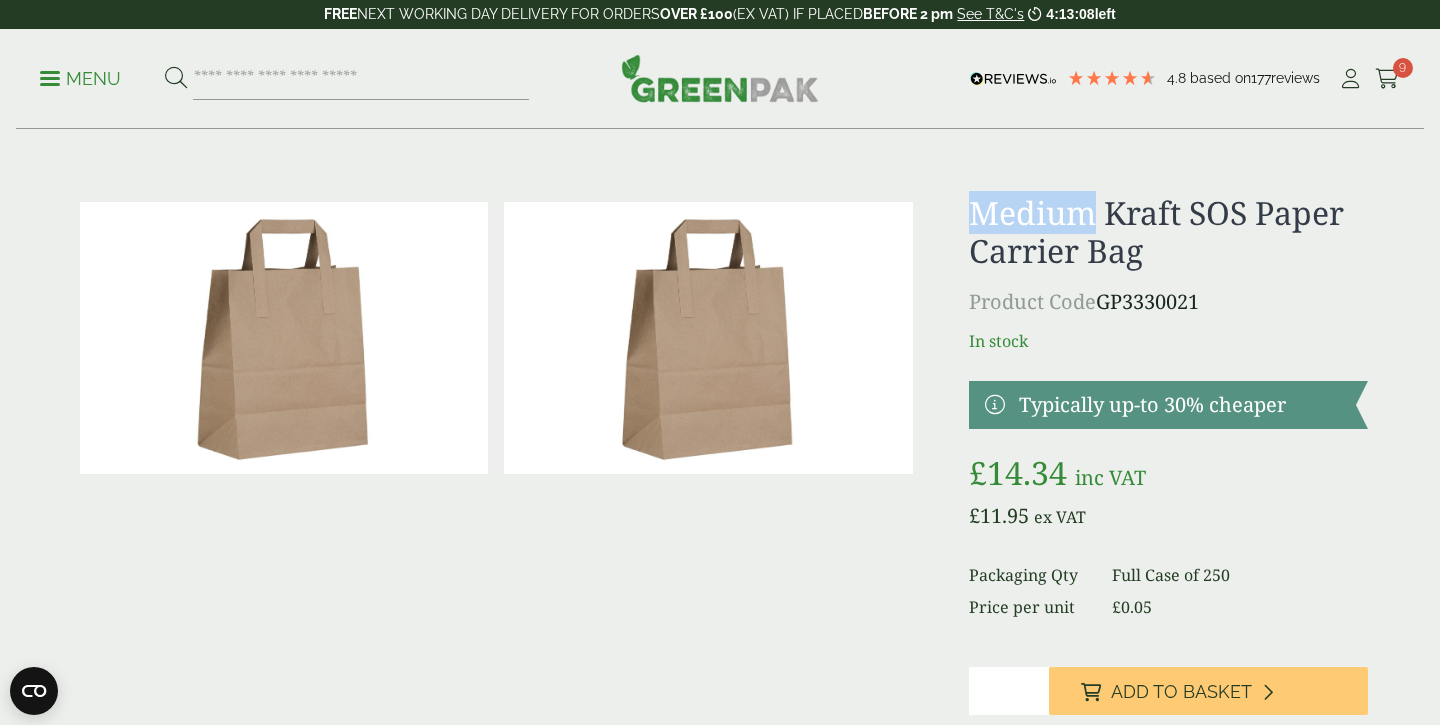 click on "Medium Kraft SOS Paper Carrier Bag" at bounding box center (1168, 232) 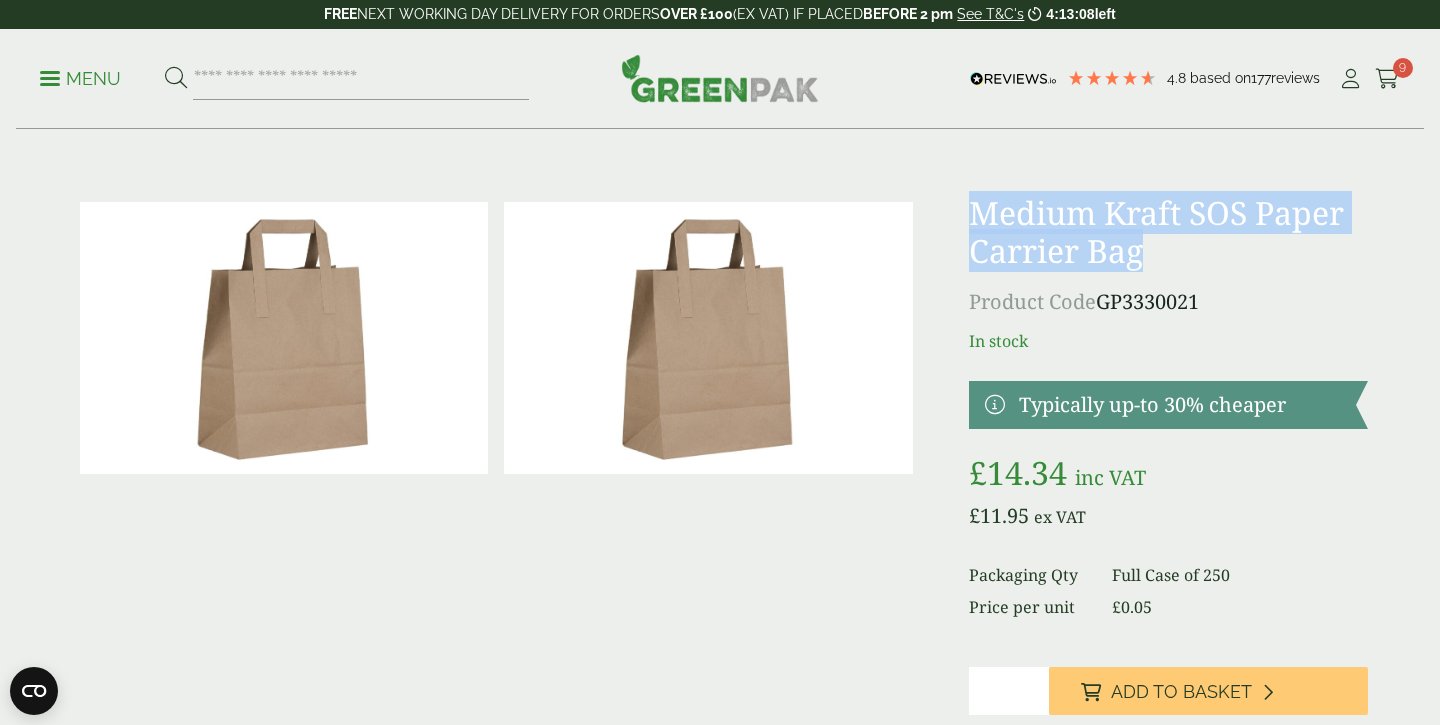 copy on "Medium Kraft SOS Paper Carrier Bag" 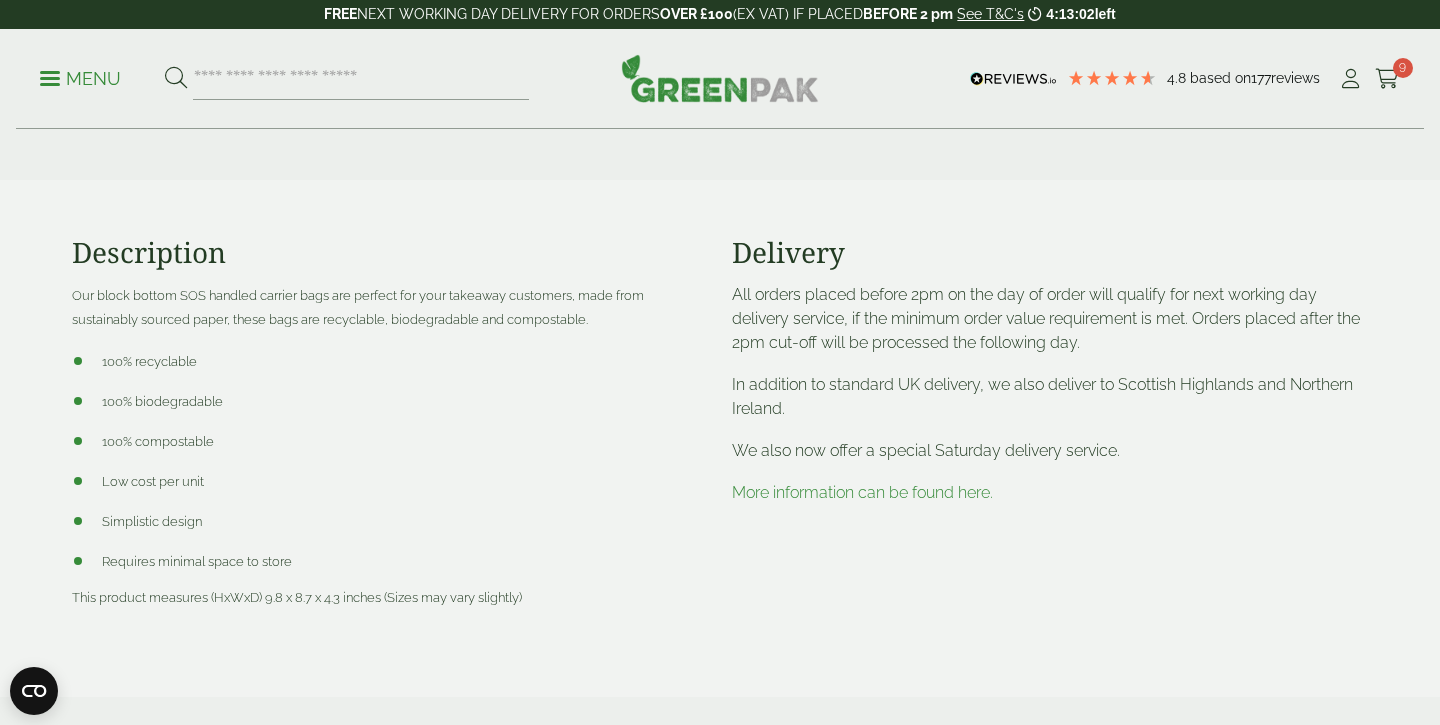 scroll, scrollTop: 744, scrollLeft: 0, axis: vertical 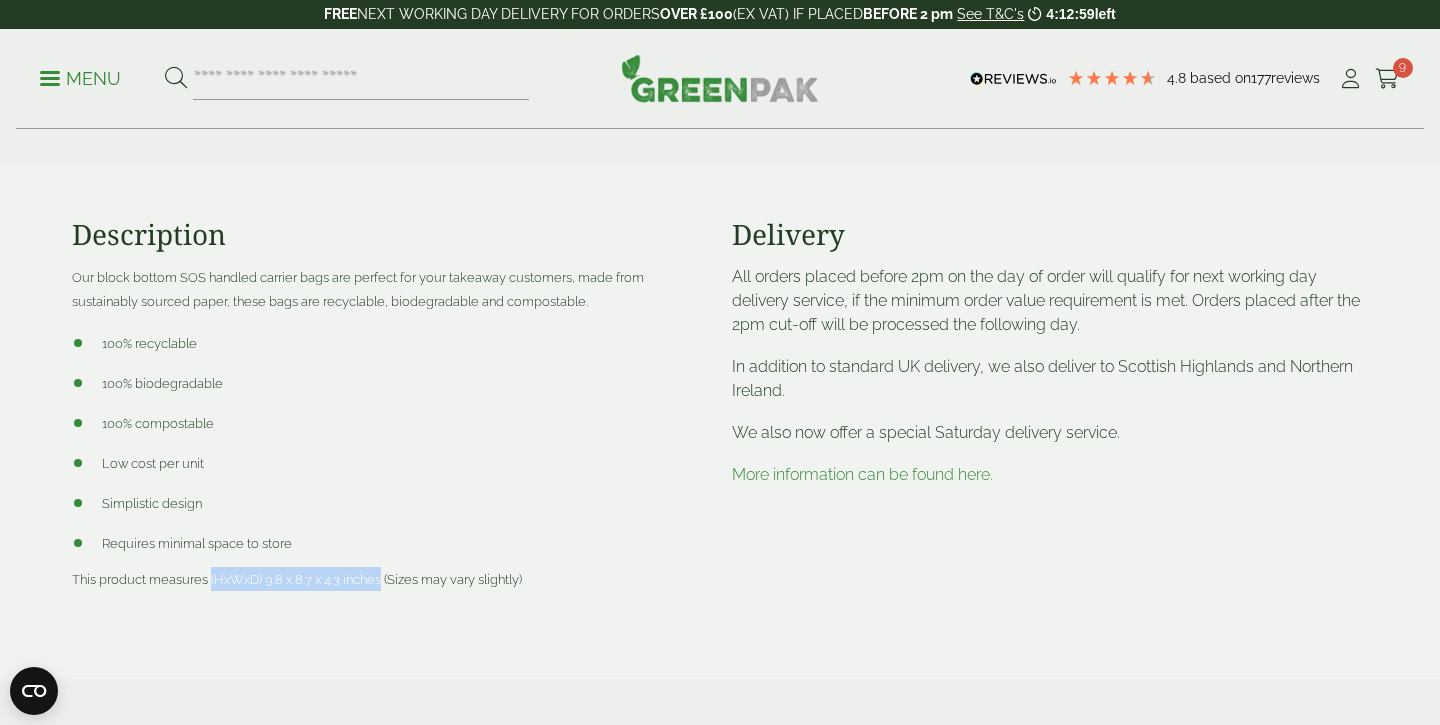 drag, startPoint x: 212, startPoint y: 577, endPoint x: 386, endPoint y: 576, distance: 174.00287 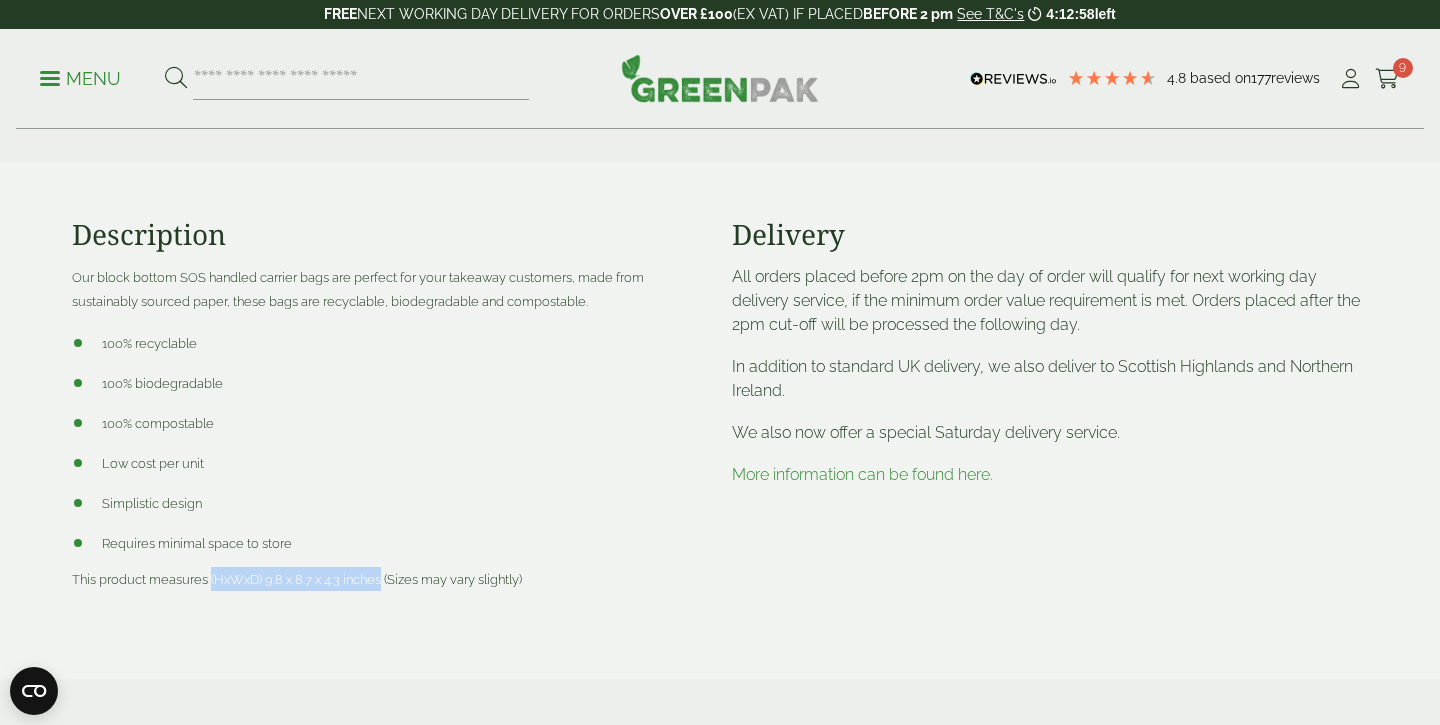 copy on "(HxWxD) 9.8 x 8.7 x 4.3 inches" 